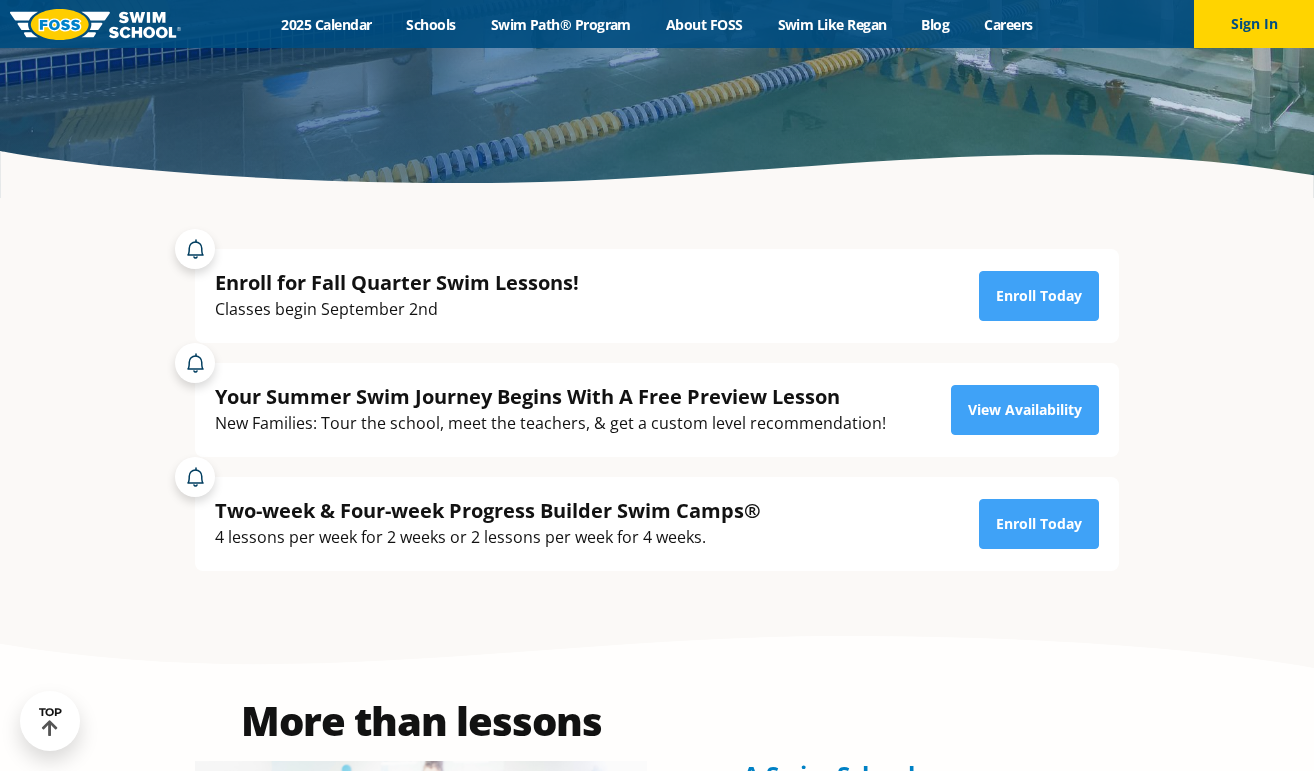 scroll, scrollTop: 389, scrollLeft: 0, axis: vertical 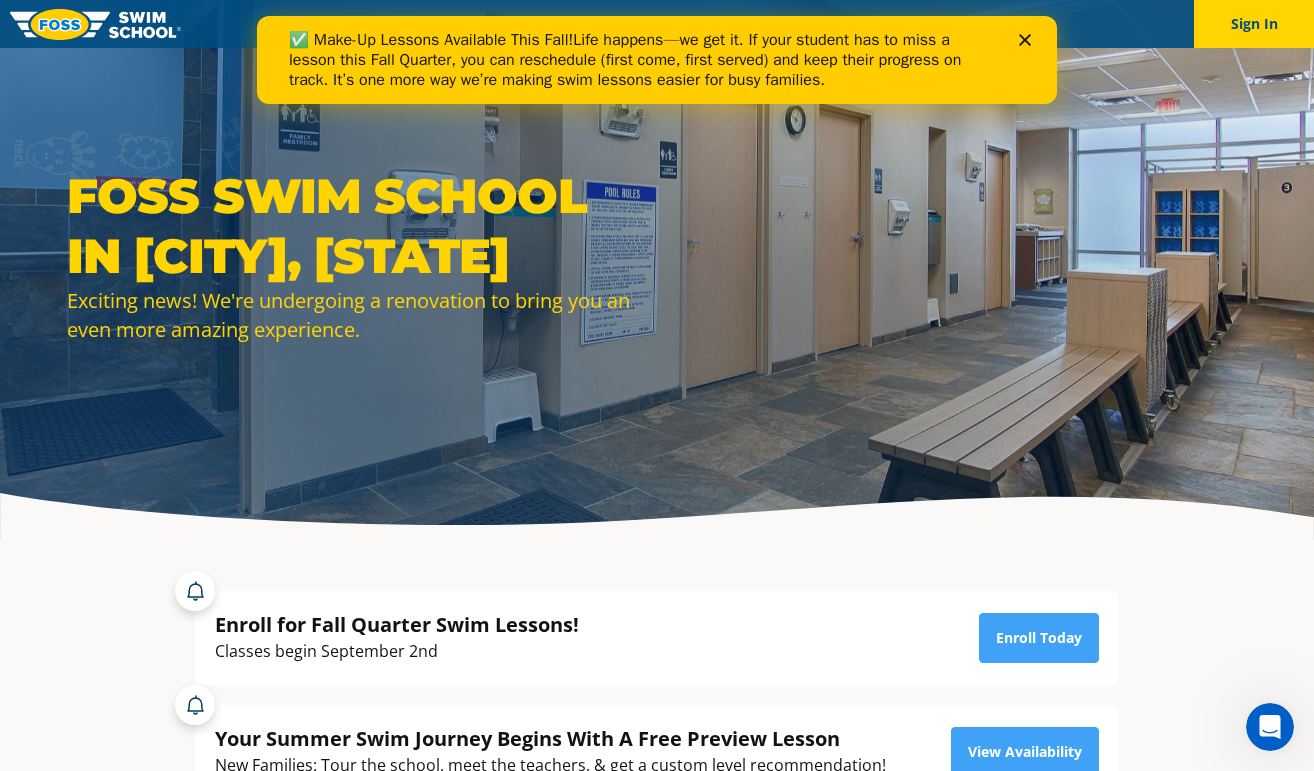 click 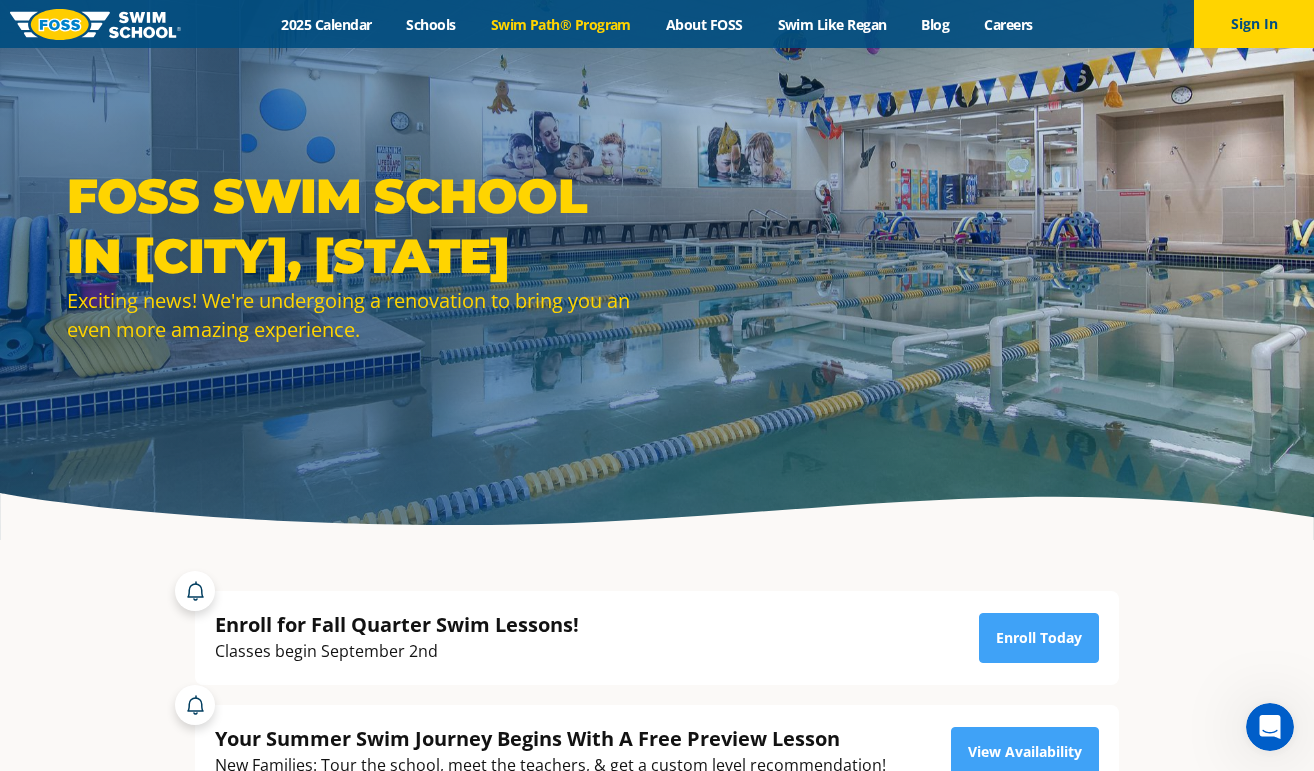 click on "Swim Path® Program" at bounding box center [560, 24] 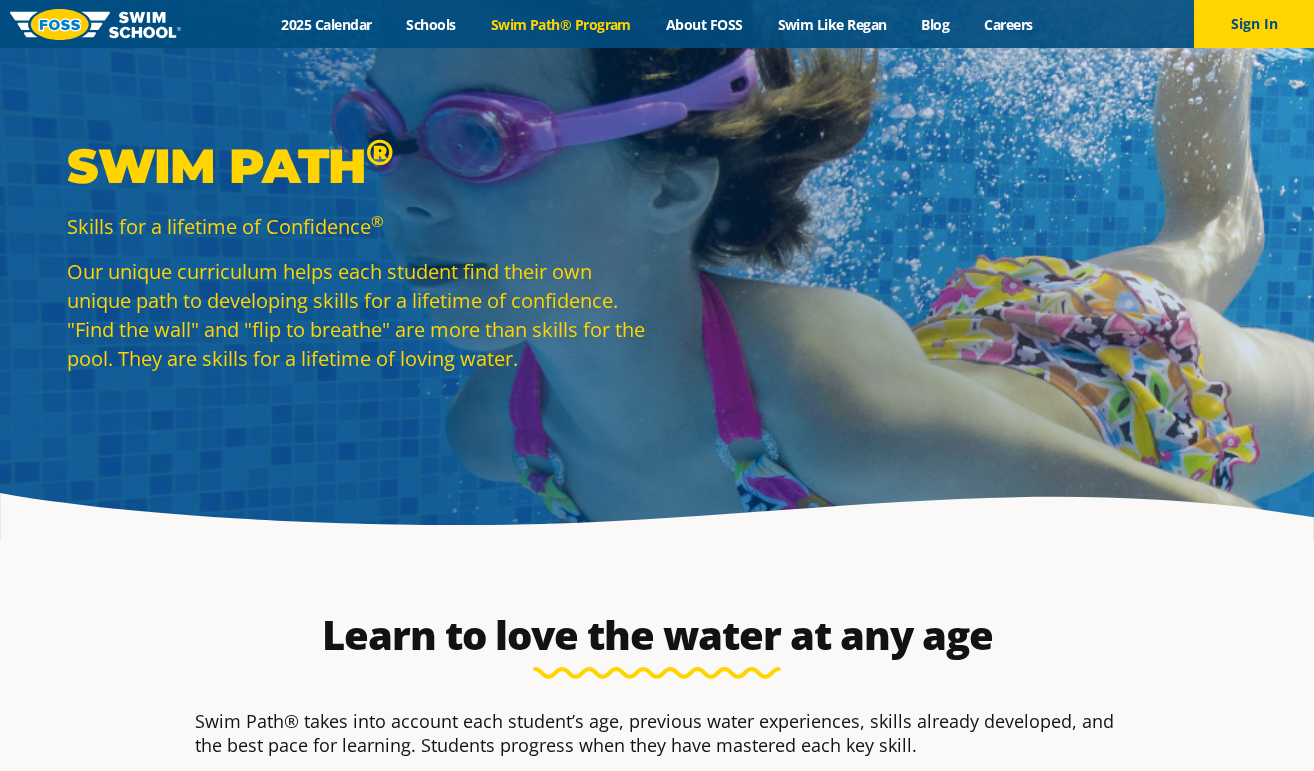 scroll, scrollTop: 0, scrollLeft: 0, axis: both 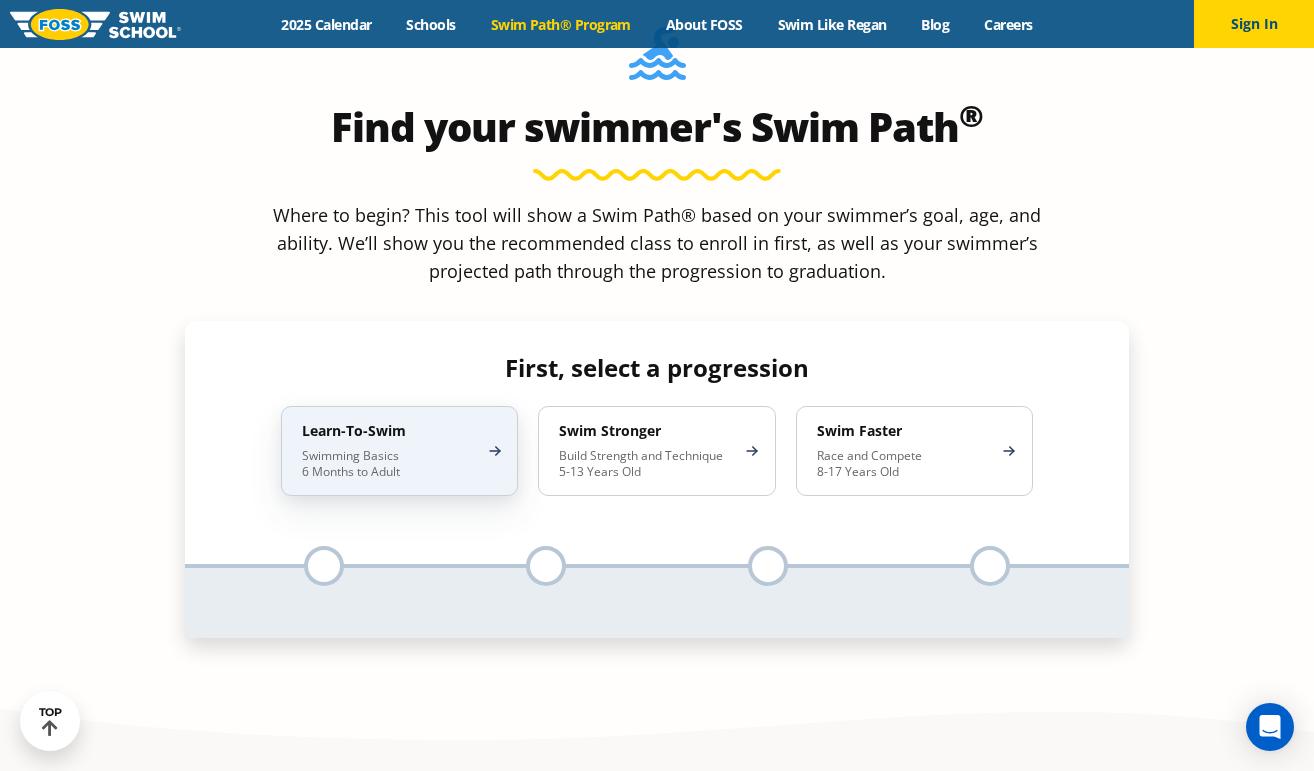 click on "Swimming Basics 6 Months to Adult" at bounding box center [389, 464] 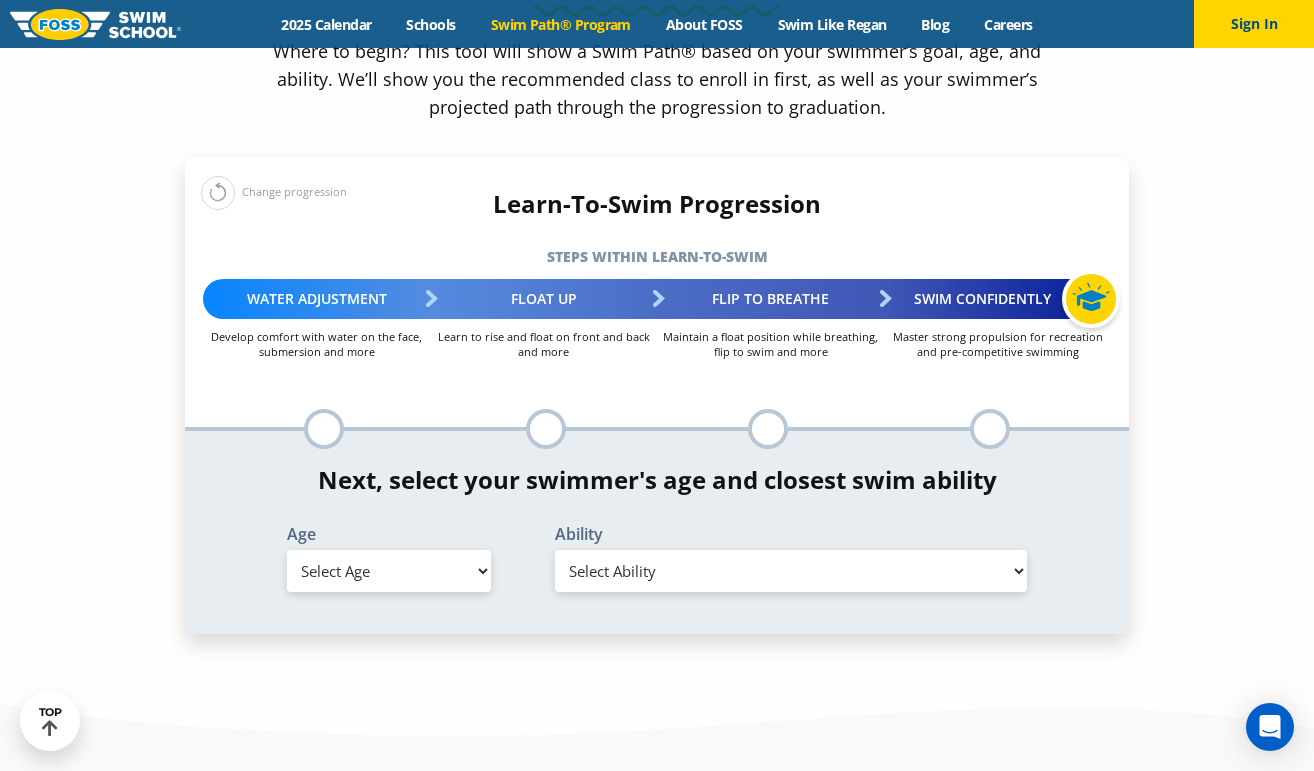 scroll, scrollTop: 1877, scrollLeft: 0, axis: vertical 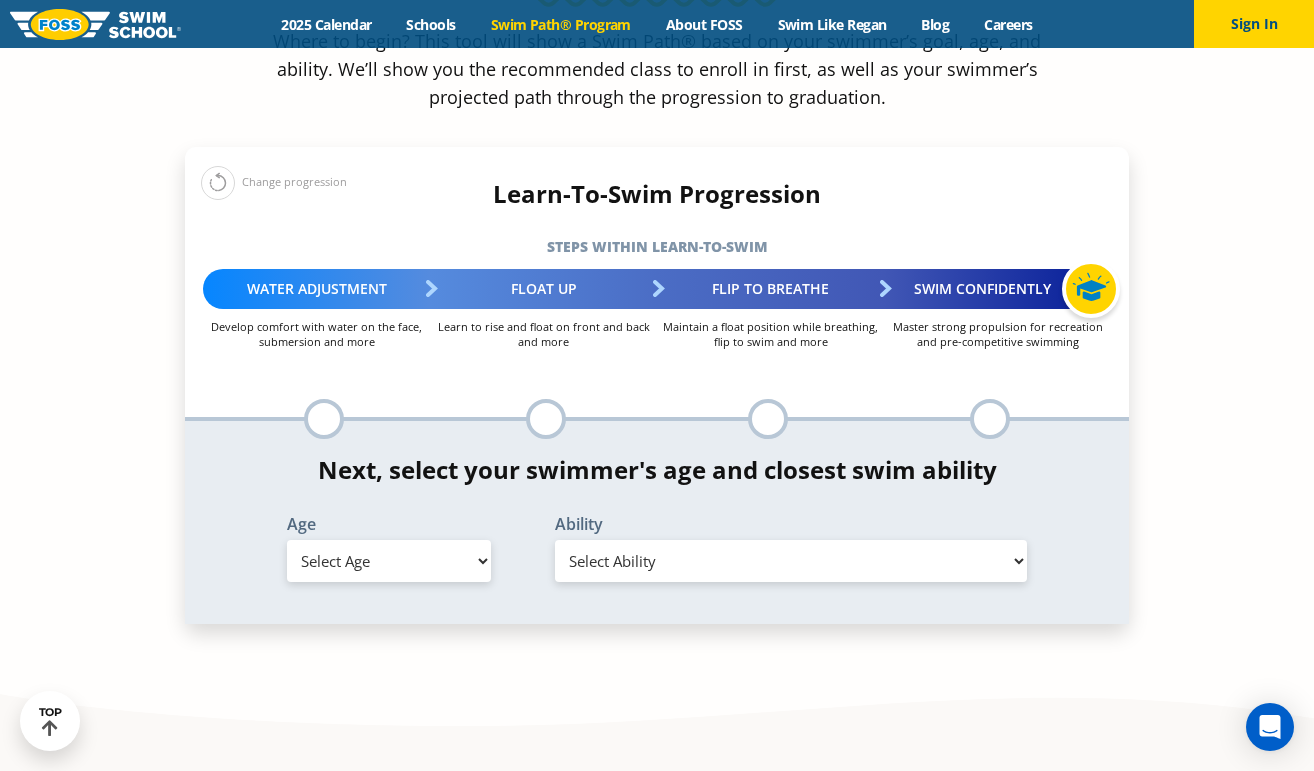 click on "Select Age 6 months - 1 year 1 year 2 years 3 years 4 years 5 years 6 years 7 years 8 years 9 years 10 years  11 years  12 years  13 years  14 years  15 years  16 years  17 years  Adult (18 years +)" at bounding box center [389, 561] 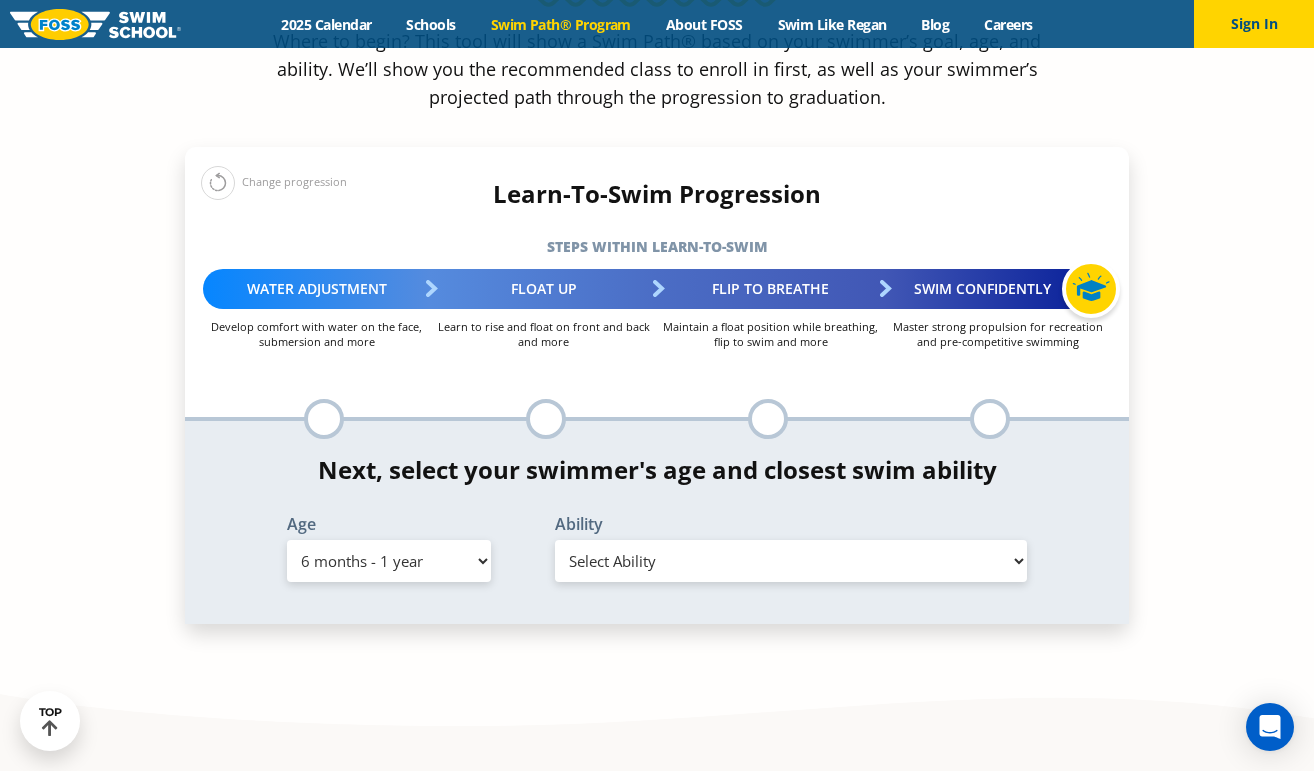 click on "Select Ability First in-water experience Comfortable with water poured over their head, but not eyes or ears Comfortable with water poured over face, eyes, and ears, and with ears in water while on back I would be comfortable if my child fell in the water and confident they could get back to the edge if an adult was nearby to assist" at bounding box center [791, 561] 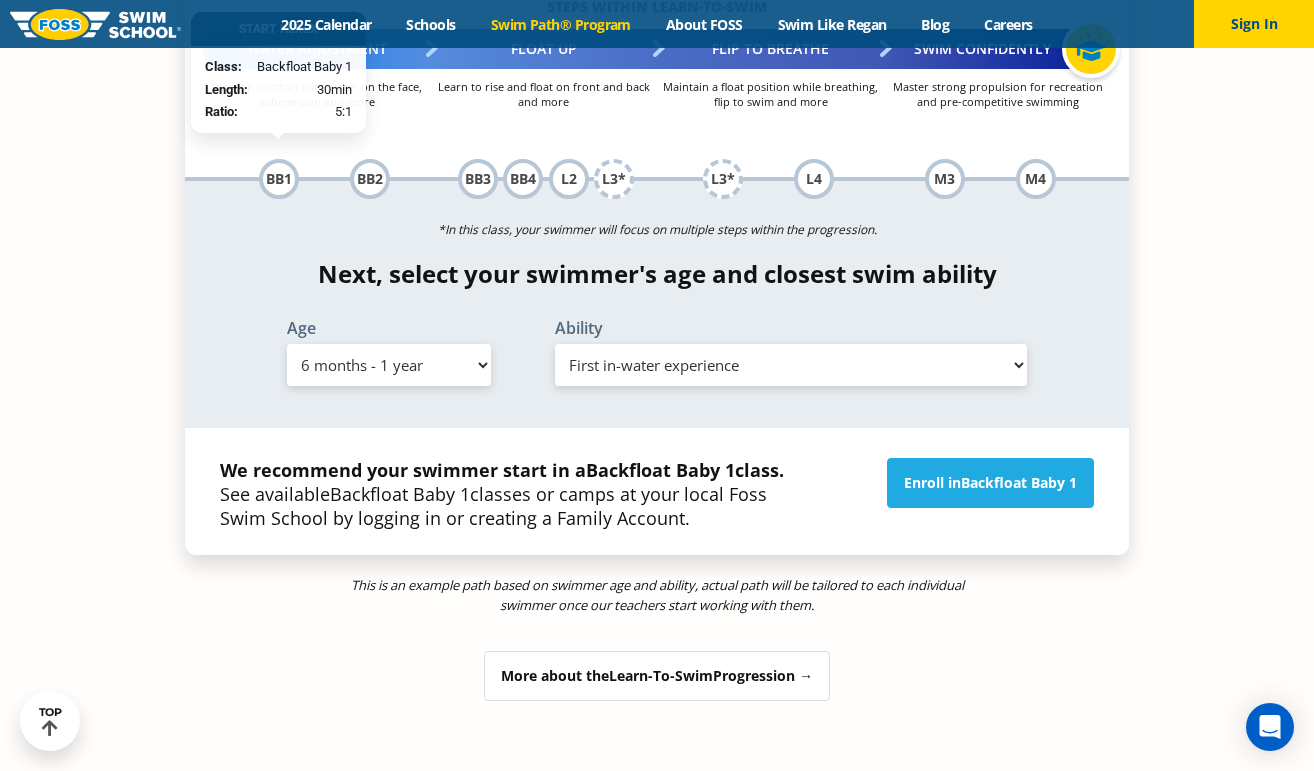 scroll, scrollTop: 2112, scrollLeft: 0, axis: vertical 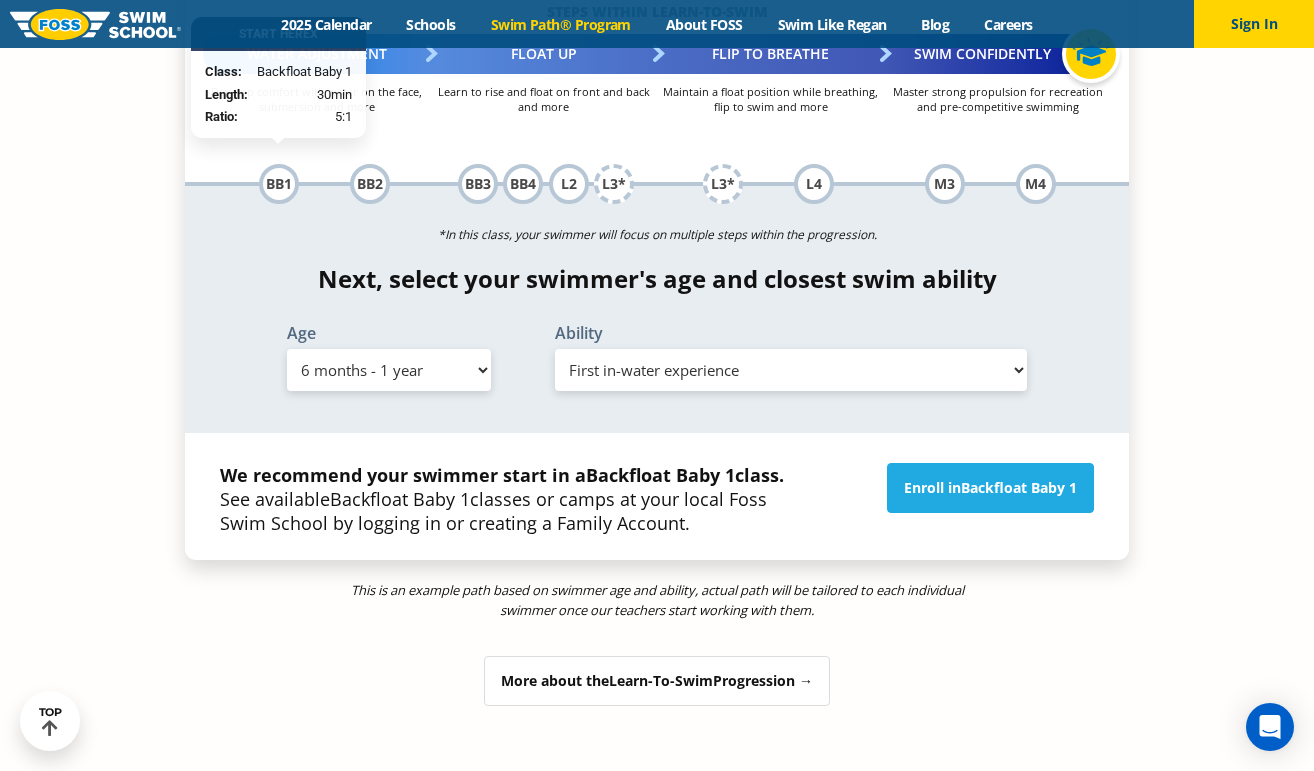click on "Select Ability First in-water experience Comfortable with water poured over their head, but not eyes or ears Comfortable with water poured over face, eyes, and ears, and with ears in water while on back I would be comfortable if my child fell in the water and confident they could get back to the edge if an adult was nearby to assist" at bounding box center [791, 370] 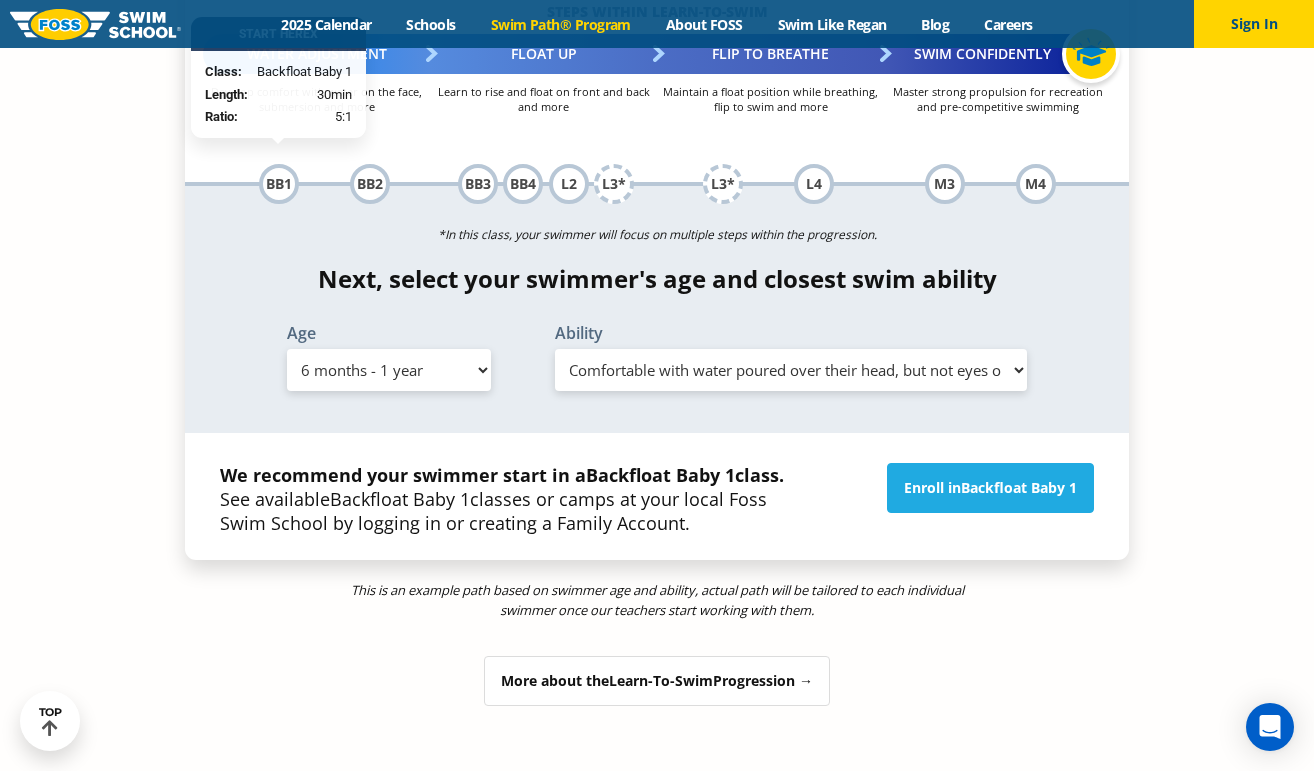 click on "Select Ability First in-water experience Comfortable with water poured over their head, but not eyes or ears Comfortable with water poured over face, eyes, and ears, and with ears in water while on back I would be comfortable if my child fell in the water and confident they could get back to the edge if an adult was nearby to assist" at bounding box center (791, 370) 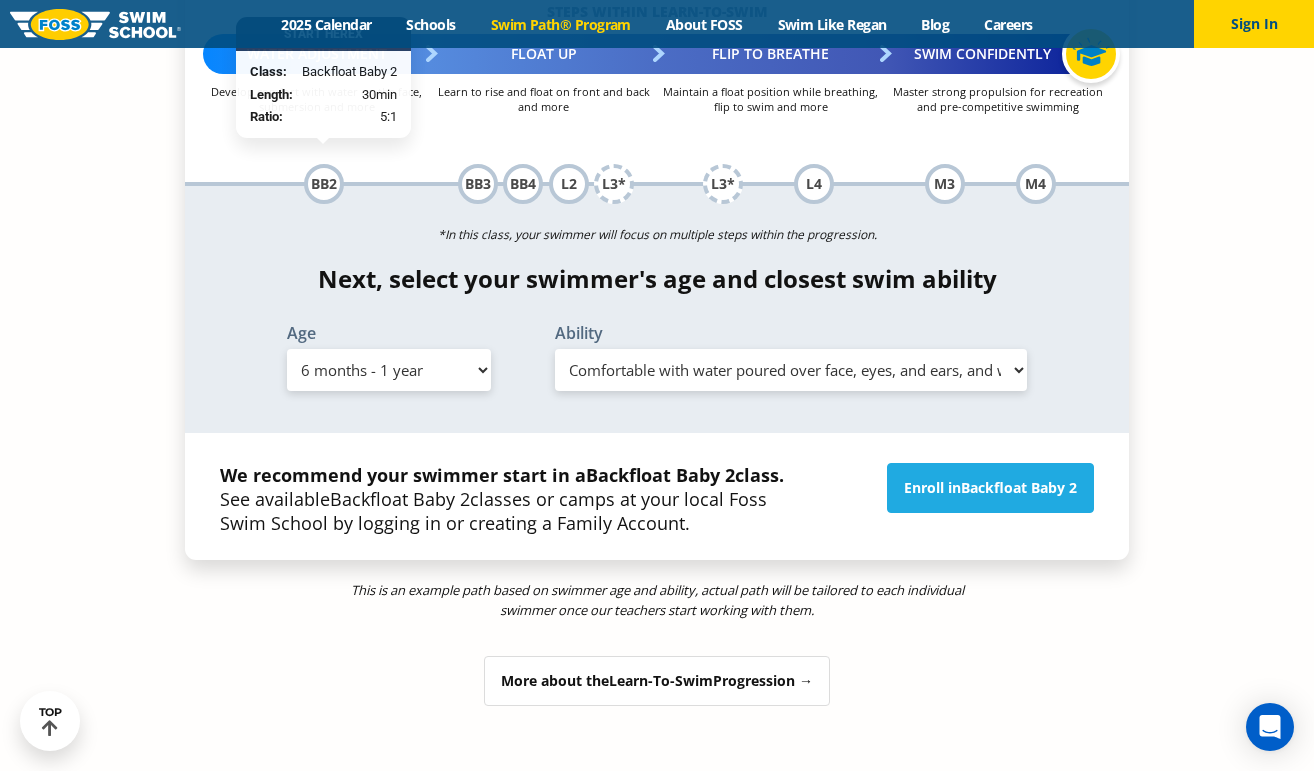 click on "Select Ability First in-water experience Comfortable with water poured over their head, but not eyes or ears Comfortable with water poured over face, eyes, and ears, and with ears in water while on back I would be comfortable if my child fell in the water and confident they could get back to the edge if an adult was nearby to assist" at bounding box center (791, 370) 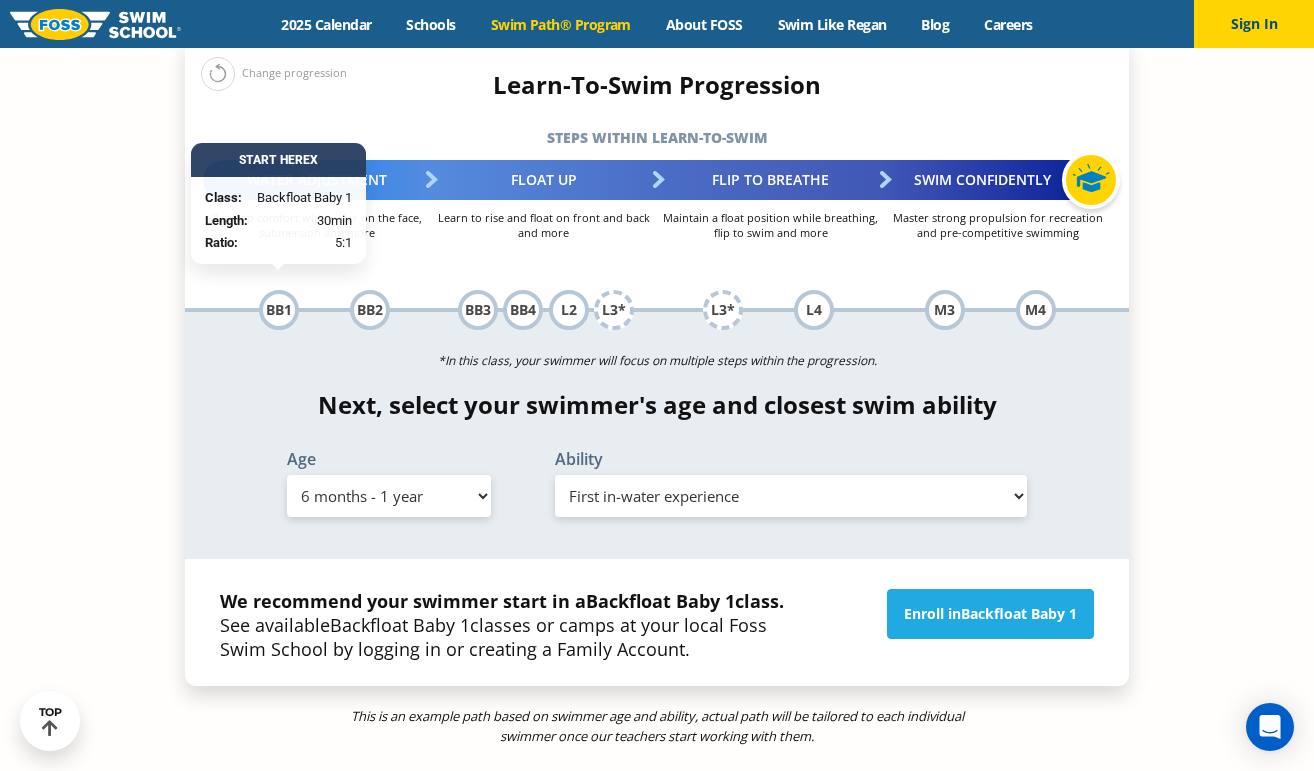scroll, scrollTop: 1972, scrollLeft: 0, axis: vertical 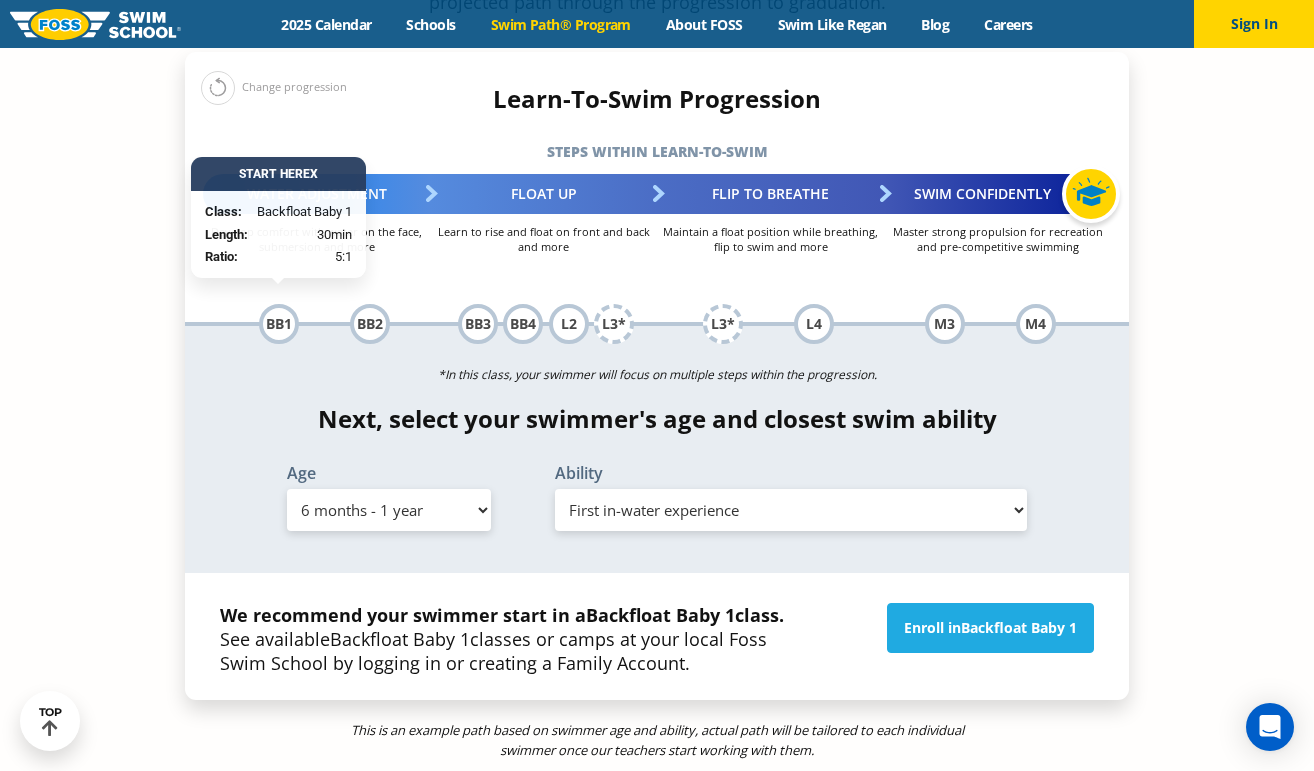 click on "BB1" at bounding box center [279, 324] 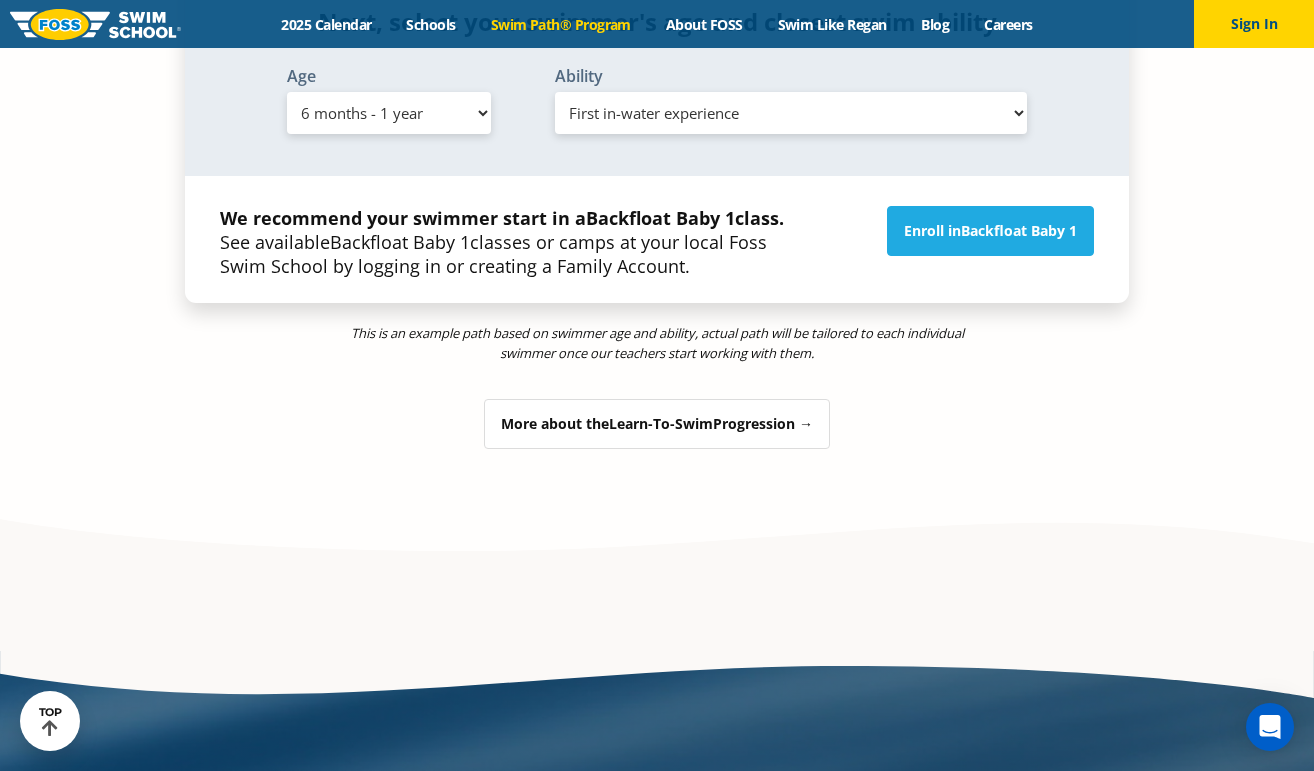 scroll, scrollTop: 2376, scrollLeft: 0, axis: vertical 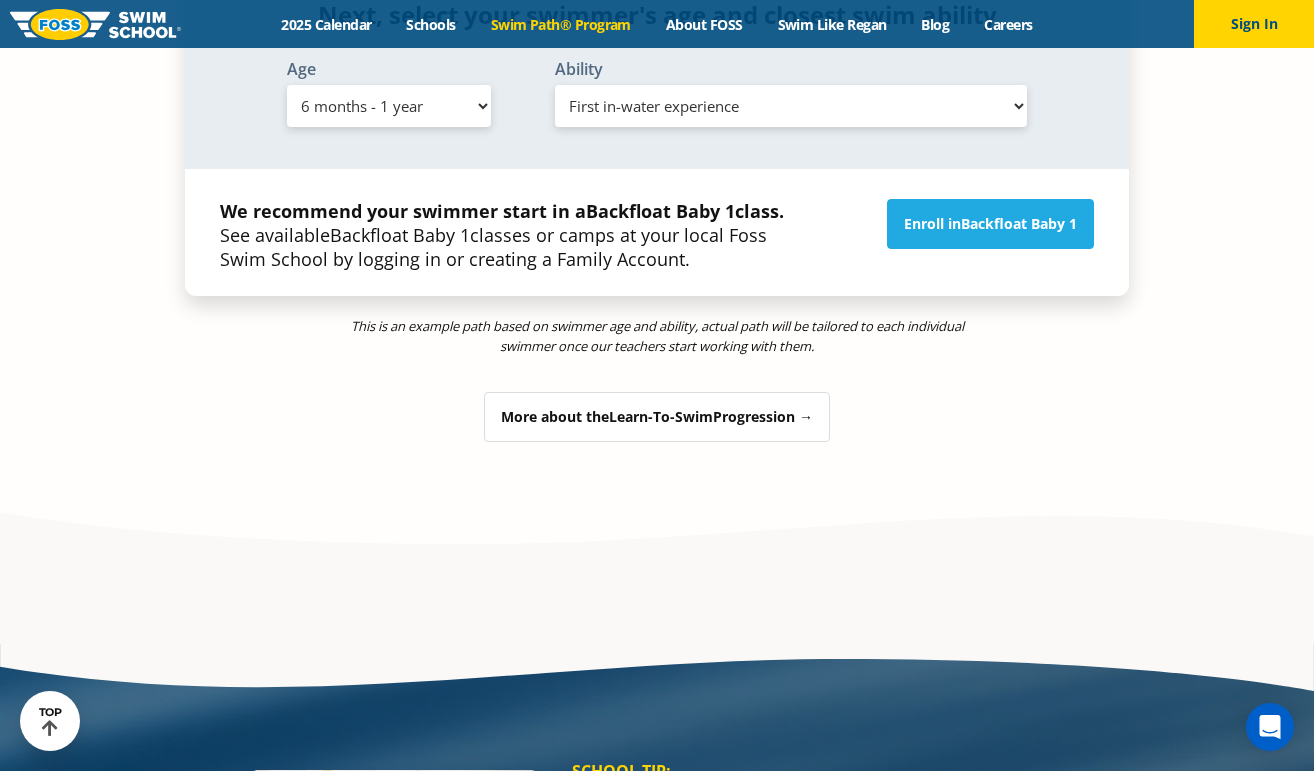 click on "More about the  Learn-To-Swim  Progression →" at bounding box center [657, 417] 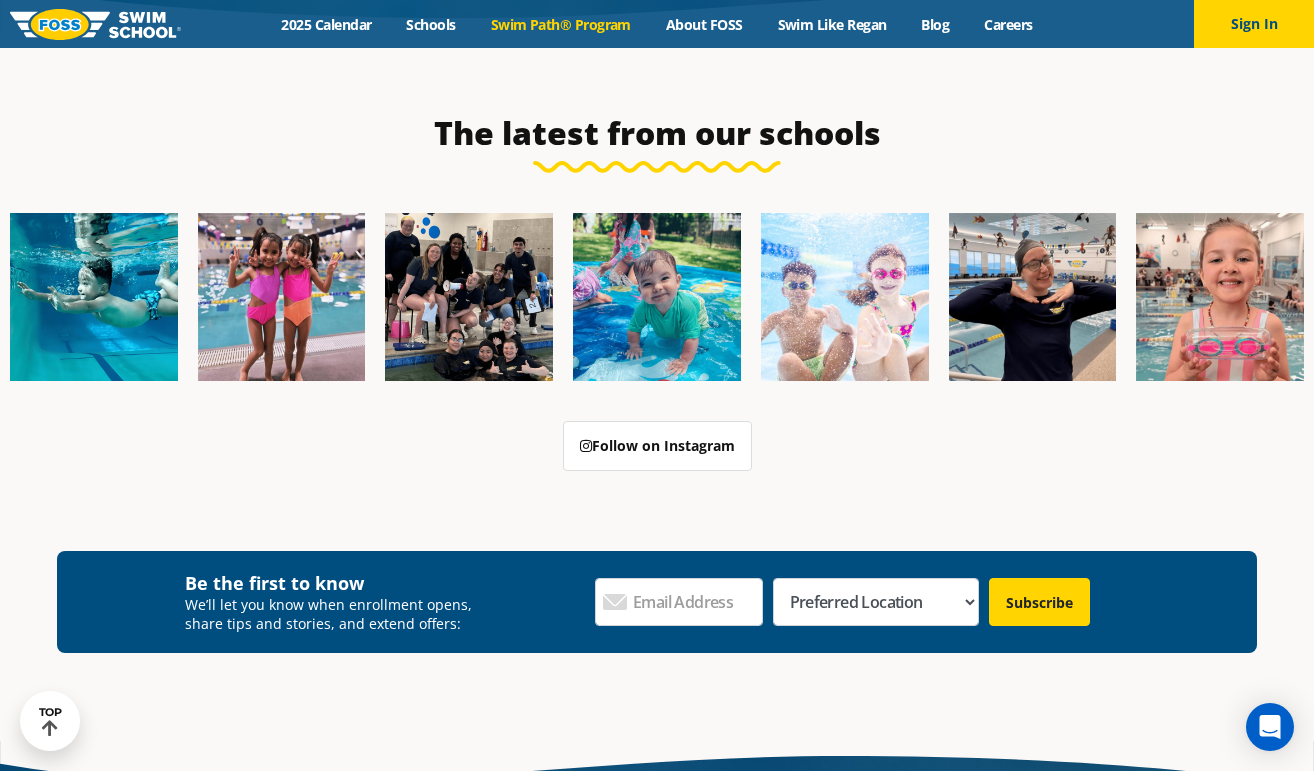 scroll, scrollTop: 7478, scrollLeft: 0, axis: vertical 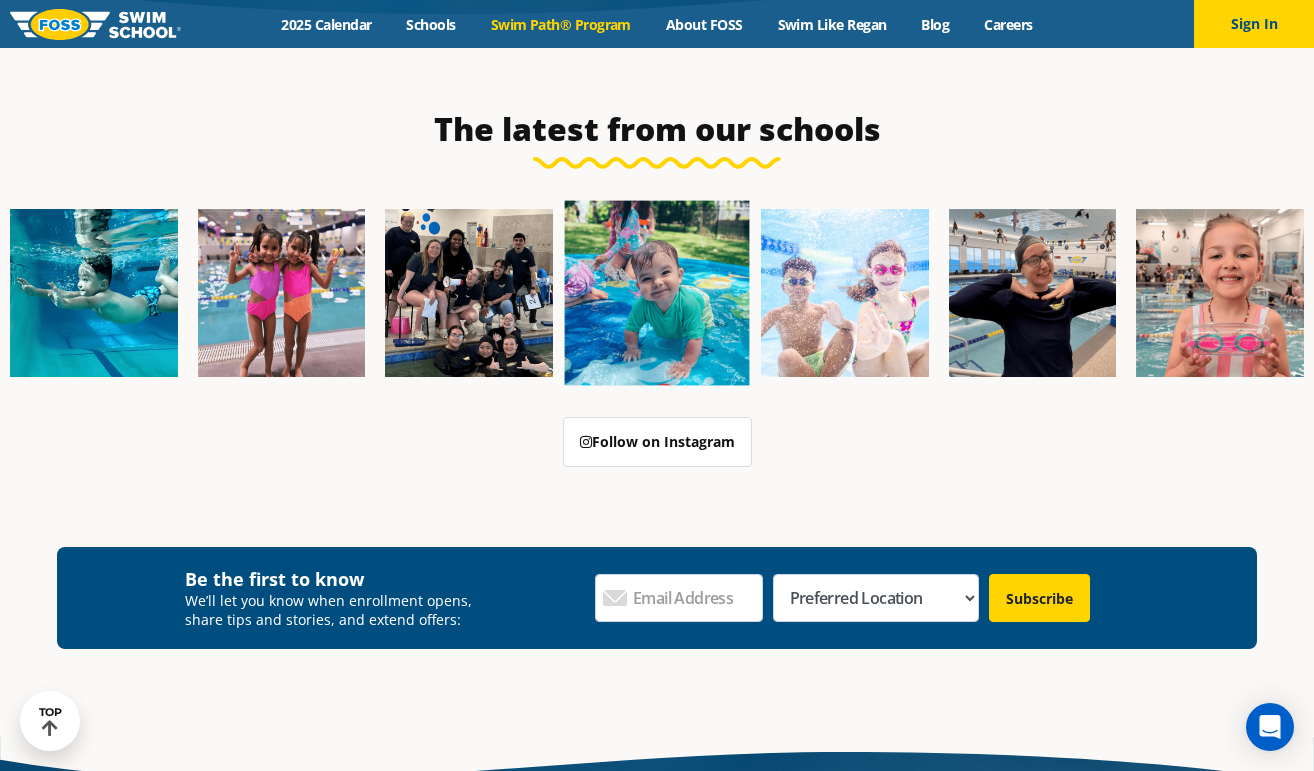 click at bounding box center (657, 293) 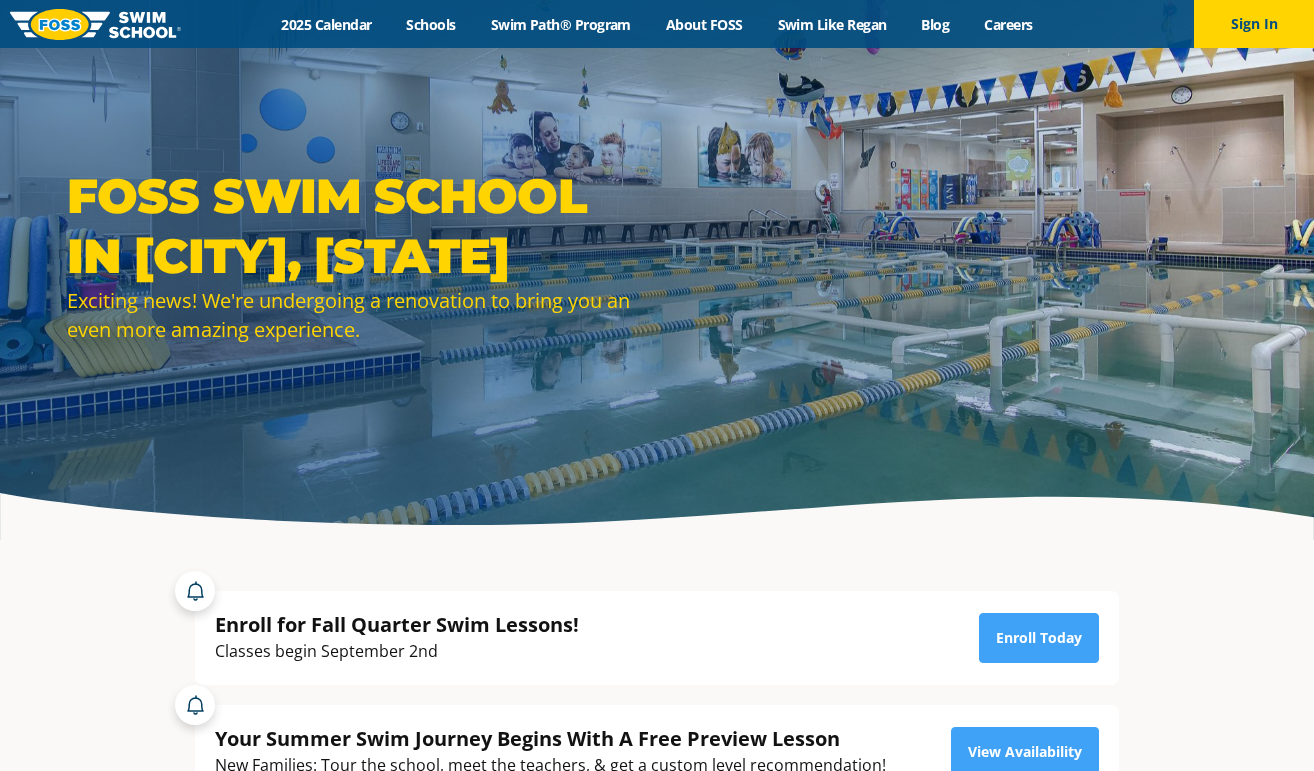 scroll, scrollTop: 0, scrollLeft: 0, axis: both 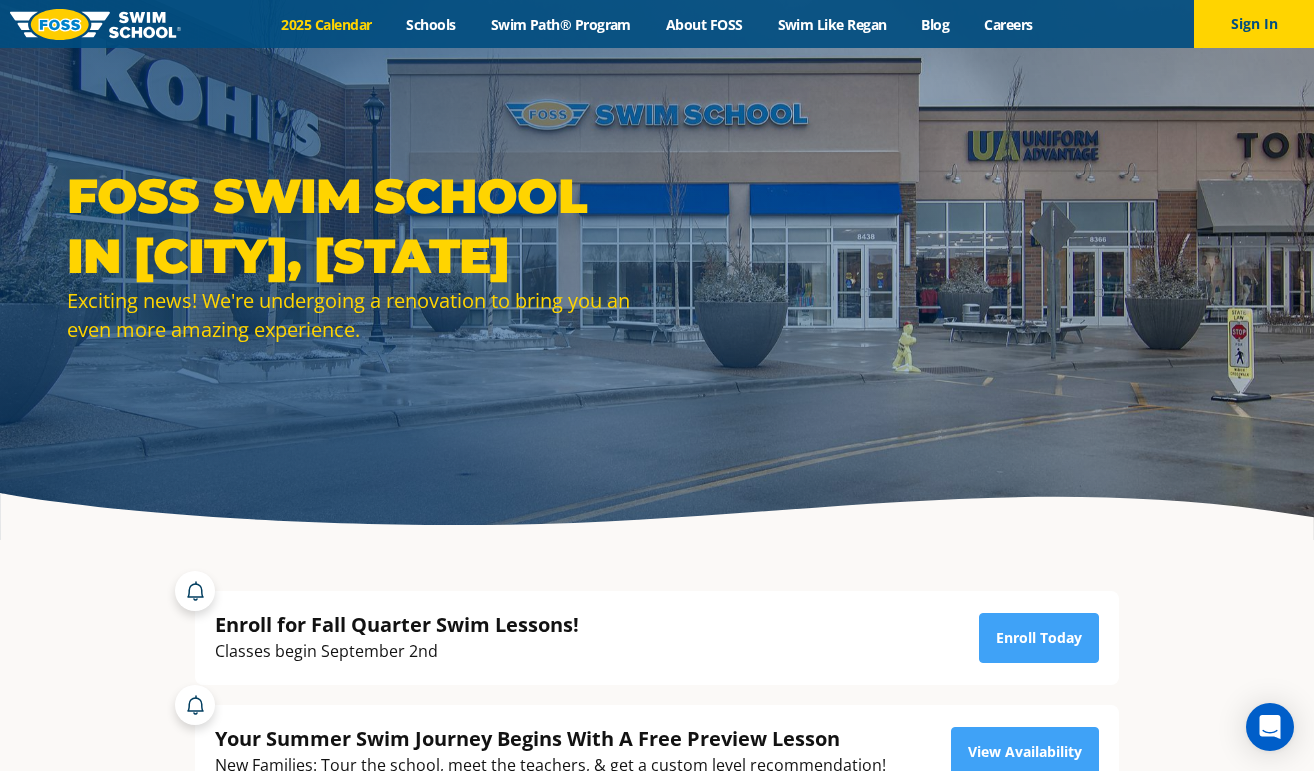 click on "2025 Calendar" at bounding box center [326, 24] 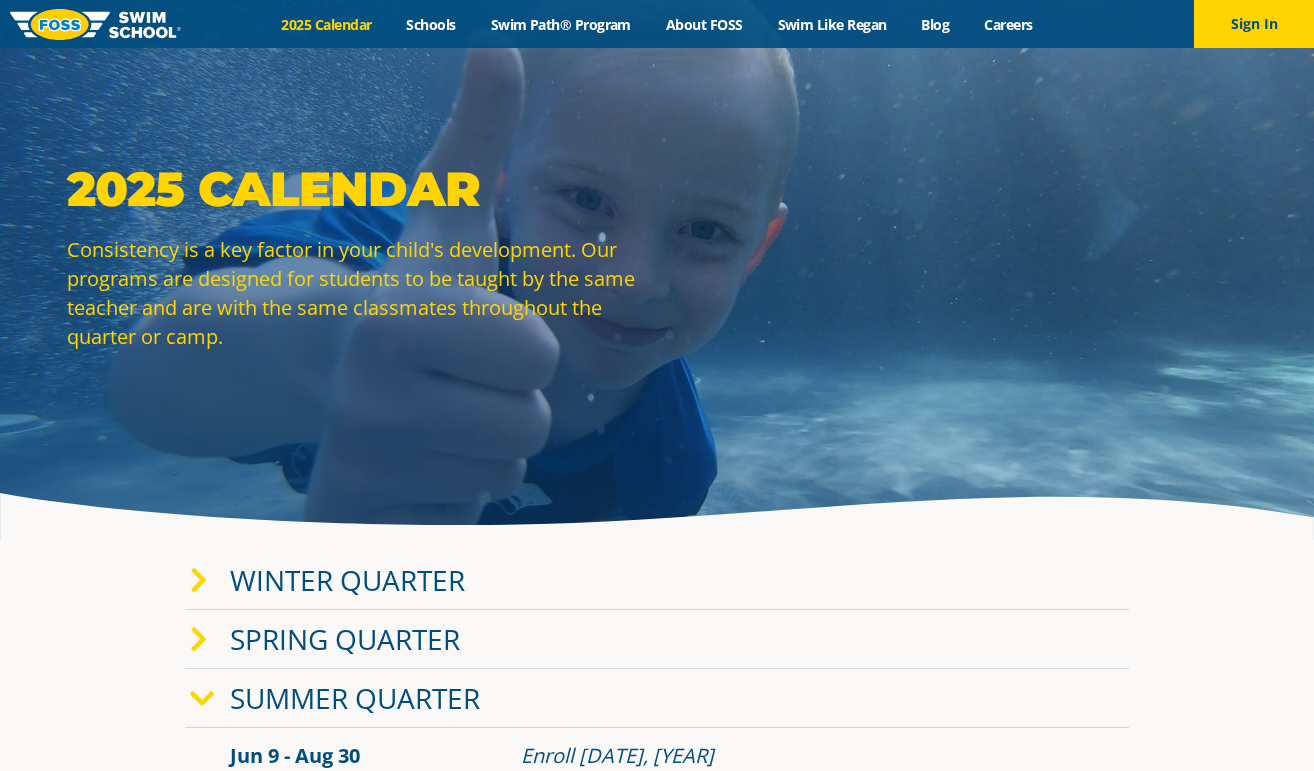 scroll, scrollTop: 0, scrollLeft: 0, axis: both 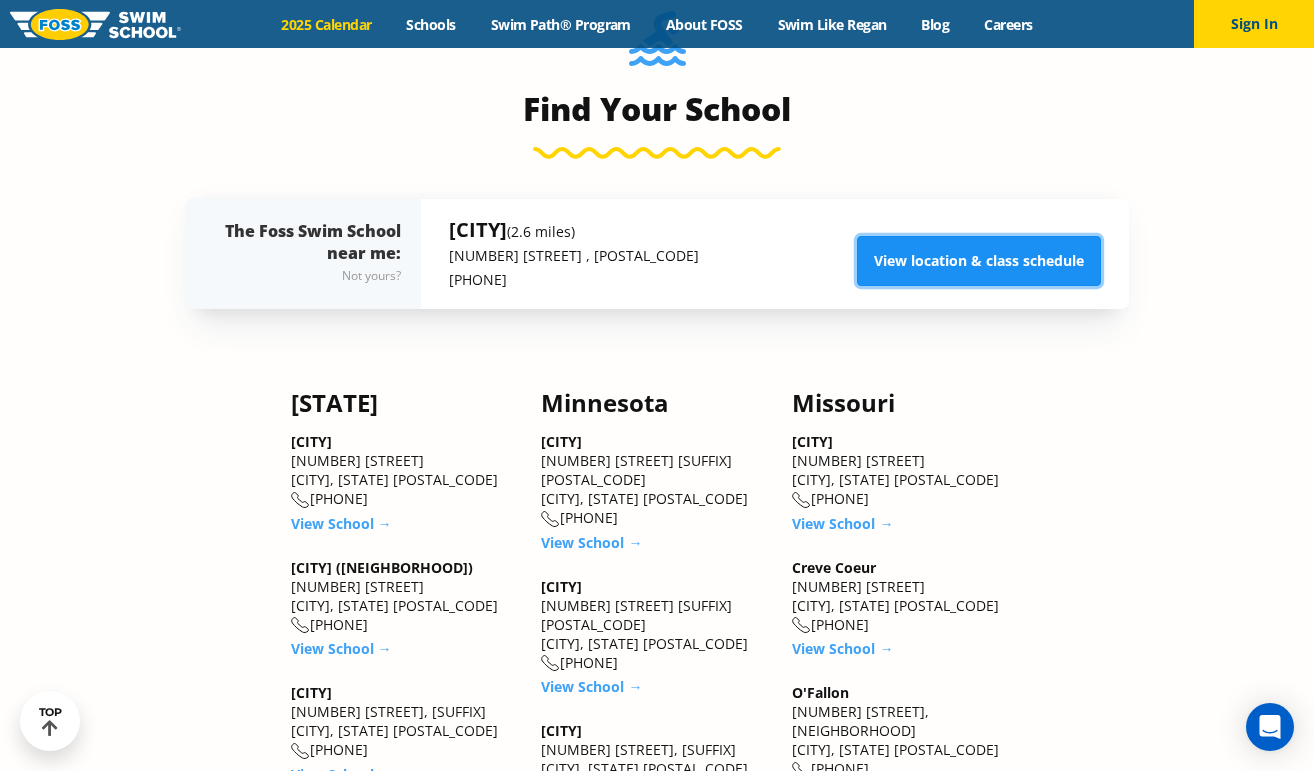click on "View location & class schedule" at bounding box center [979, 261] 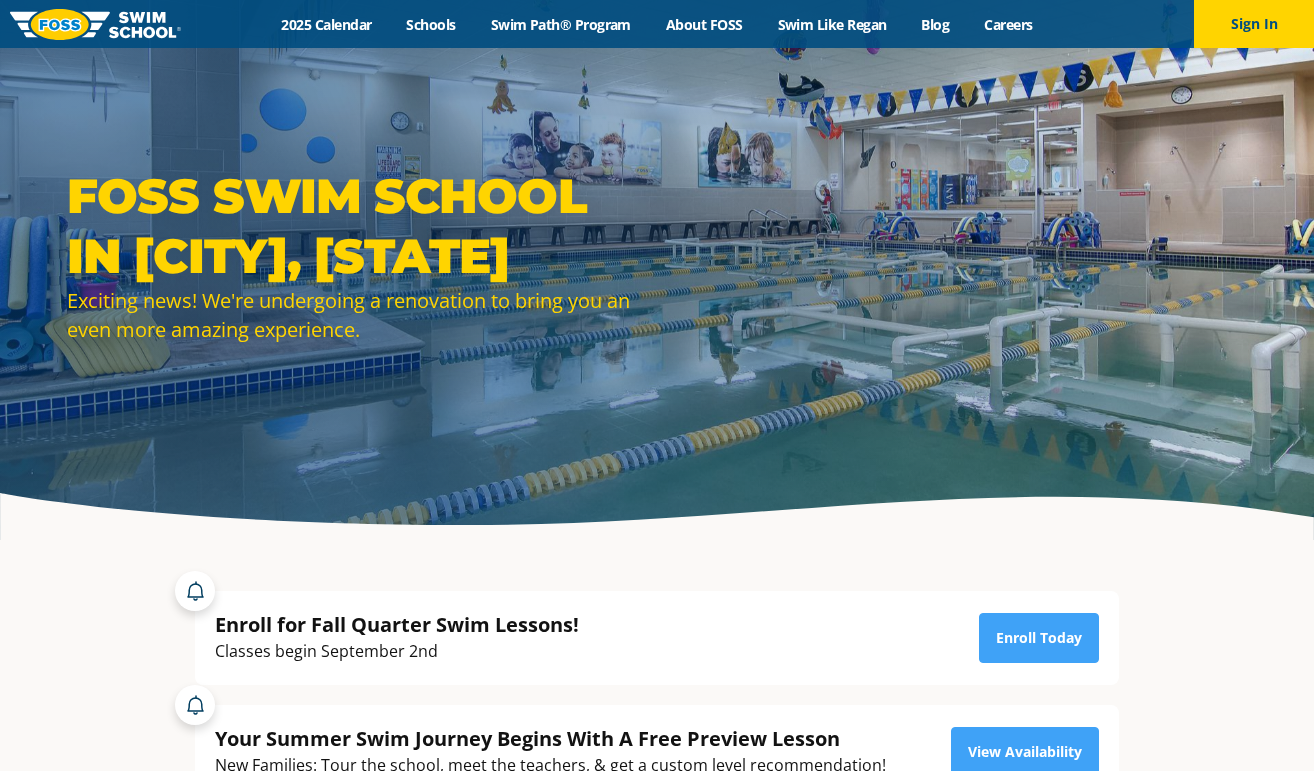 scroll, scrollTop: 0, scrollLeft: 0, axis: both 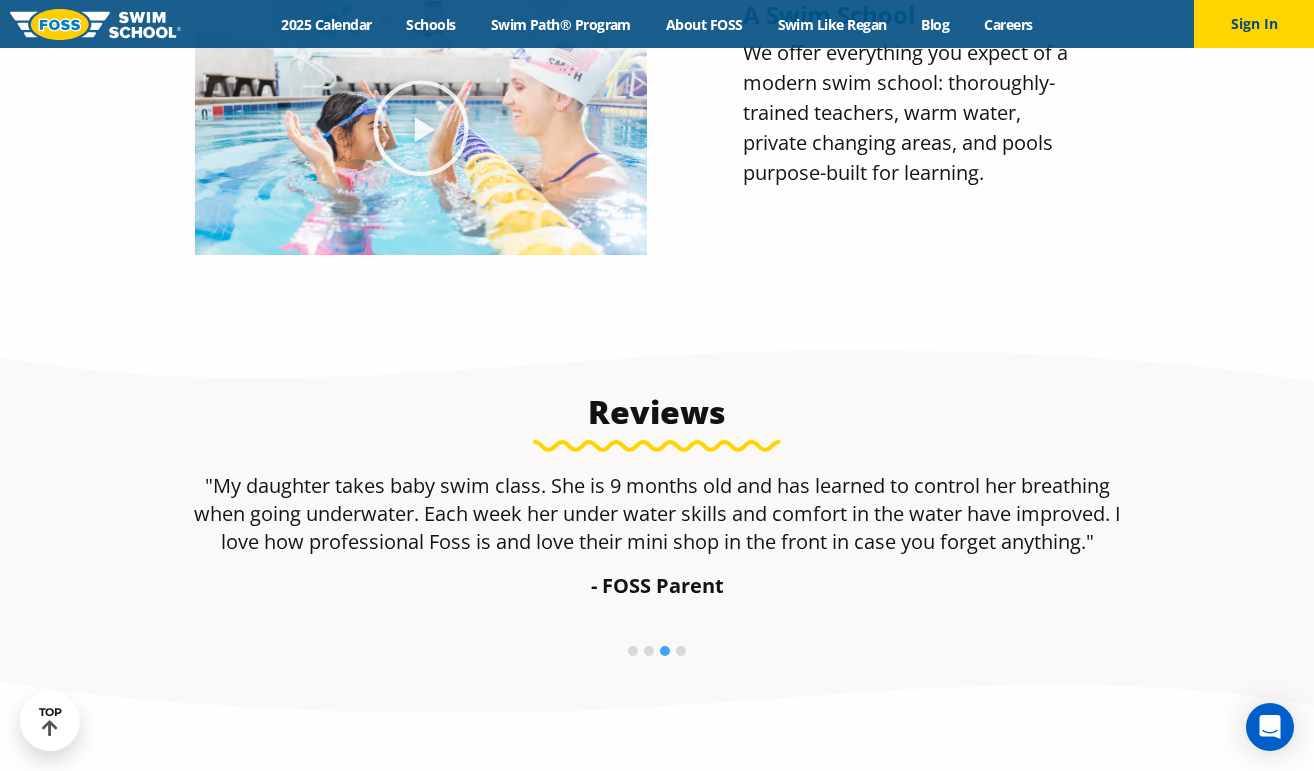 click at bounding box center [649, 651] 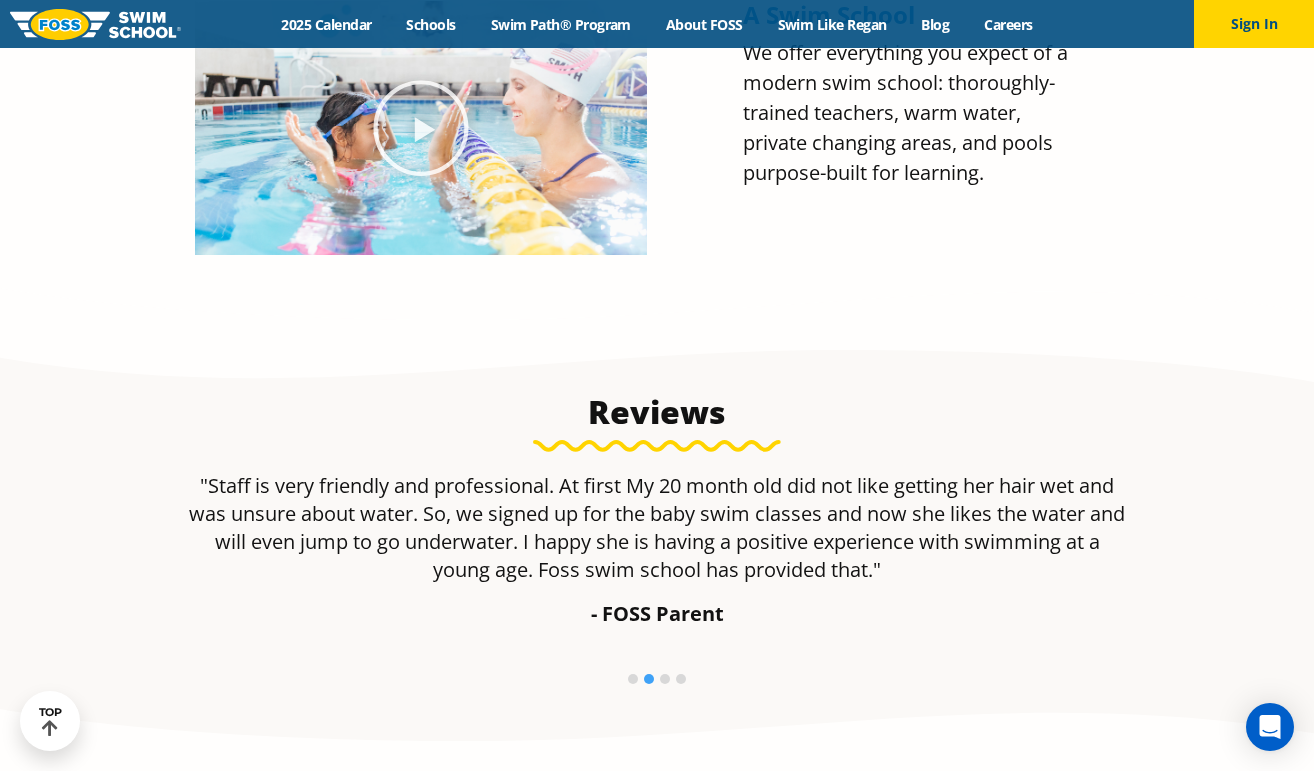 click at bounding box center (681, 679) 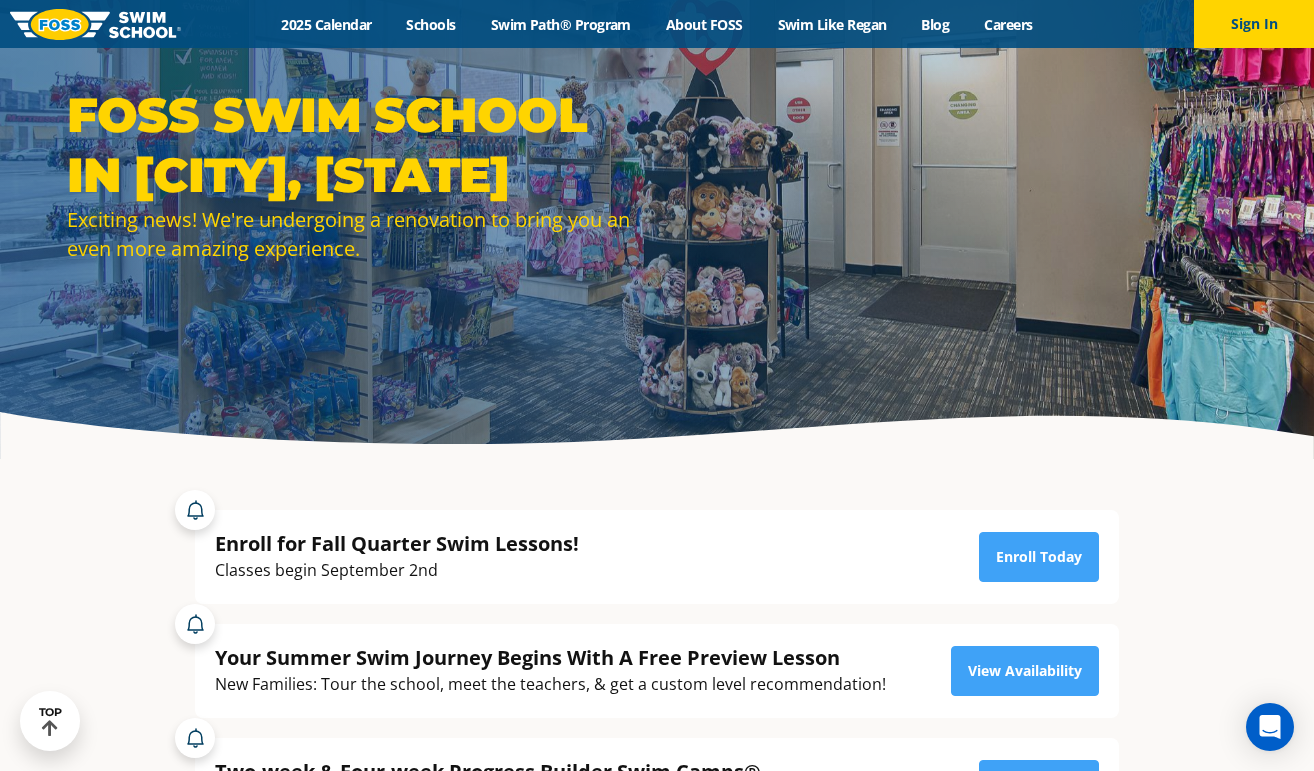scroll, scrollTop: 0, scrollLeft: 0, axis: both 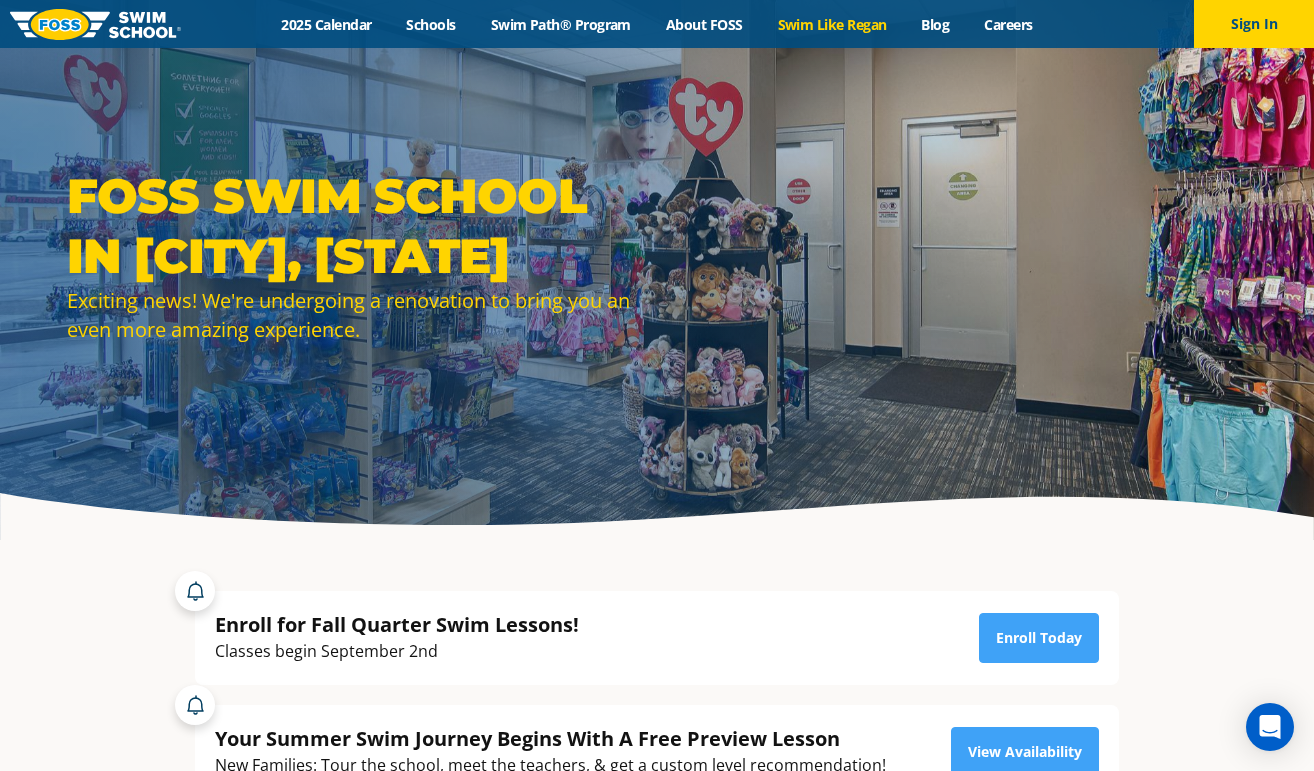 click on "Swim Like Regan" at bounding box center [832, 24] 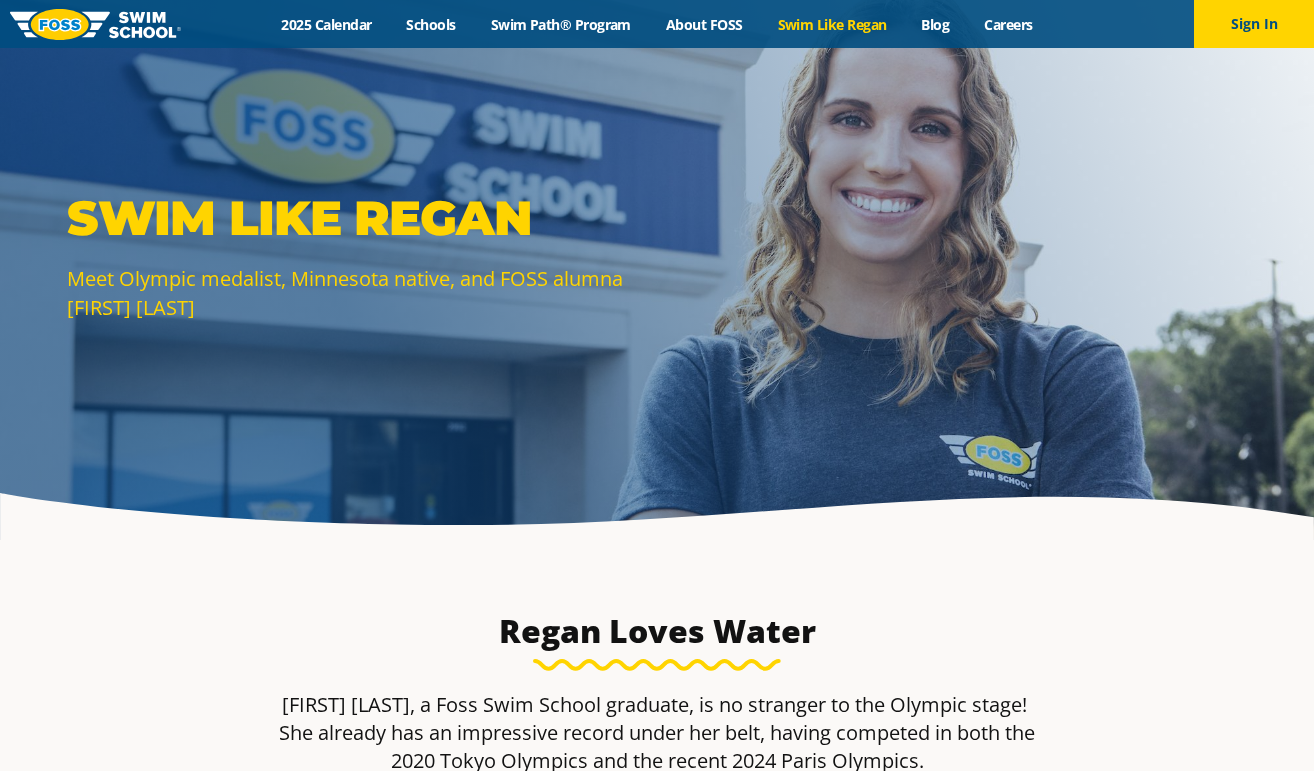 scroll, scrollTop: 0, scrollLeft: 0, axis: both 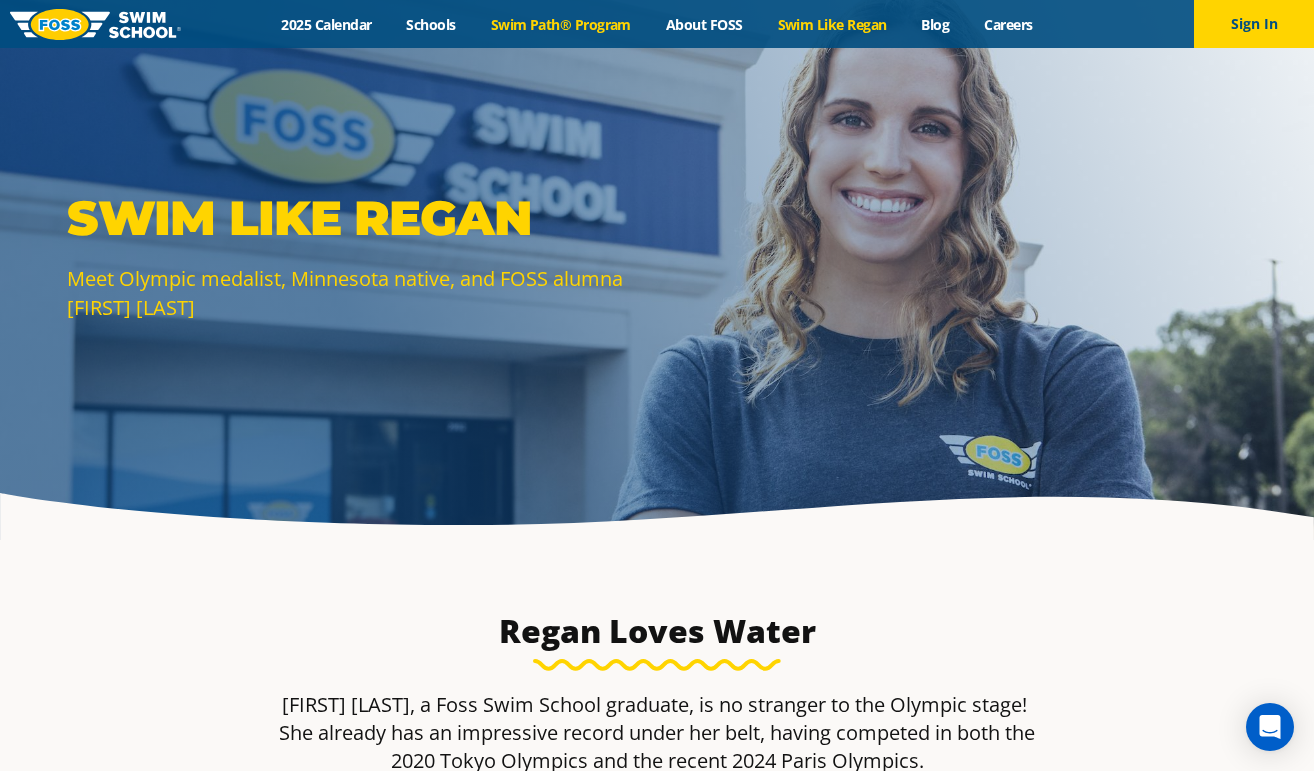 click on "Swim Path® Program" at bounding box center [560, 24] 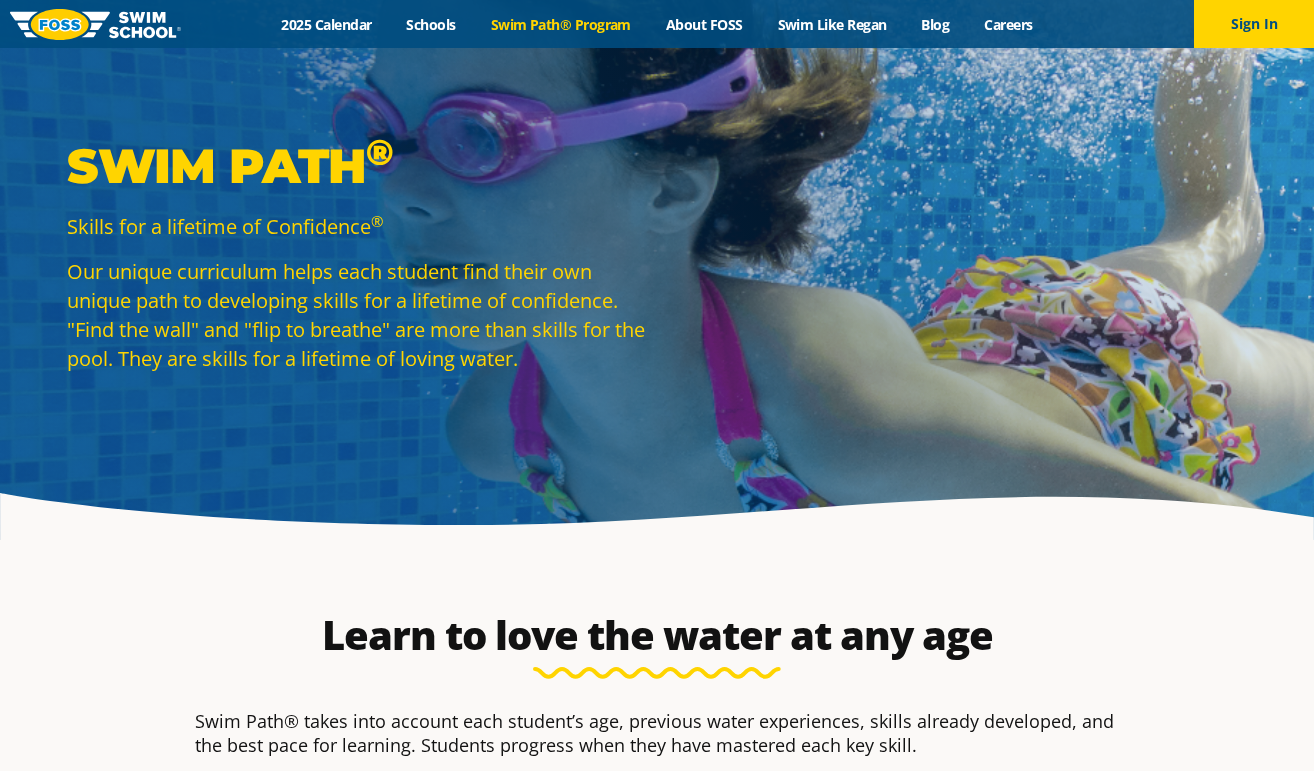 scroll, scrollTop: 0, scrollLeft: 0, axis: both 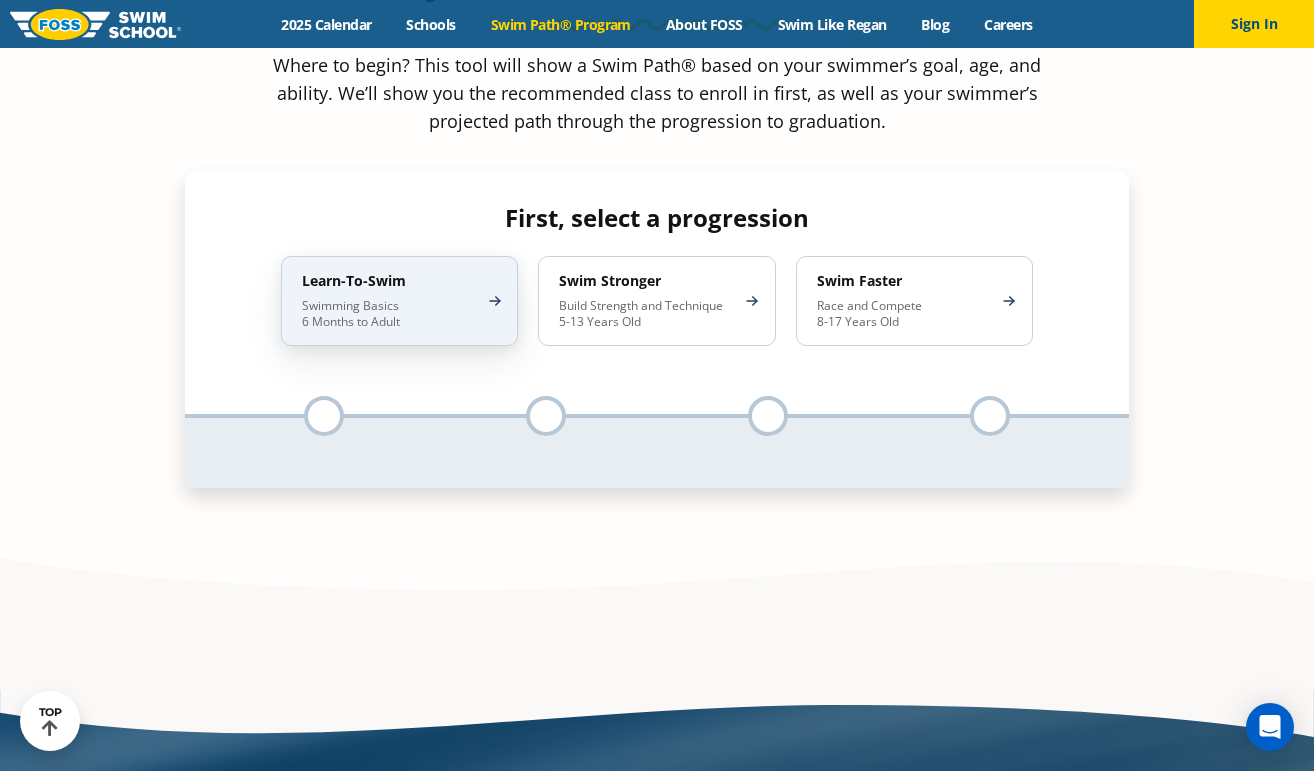 click on "Swimming Basics 6 Months to Adult" at bounding box center [389, 314] 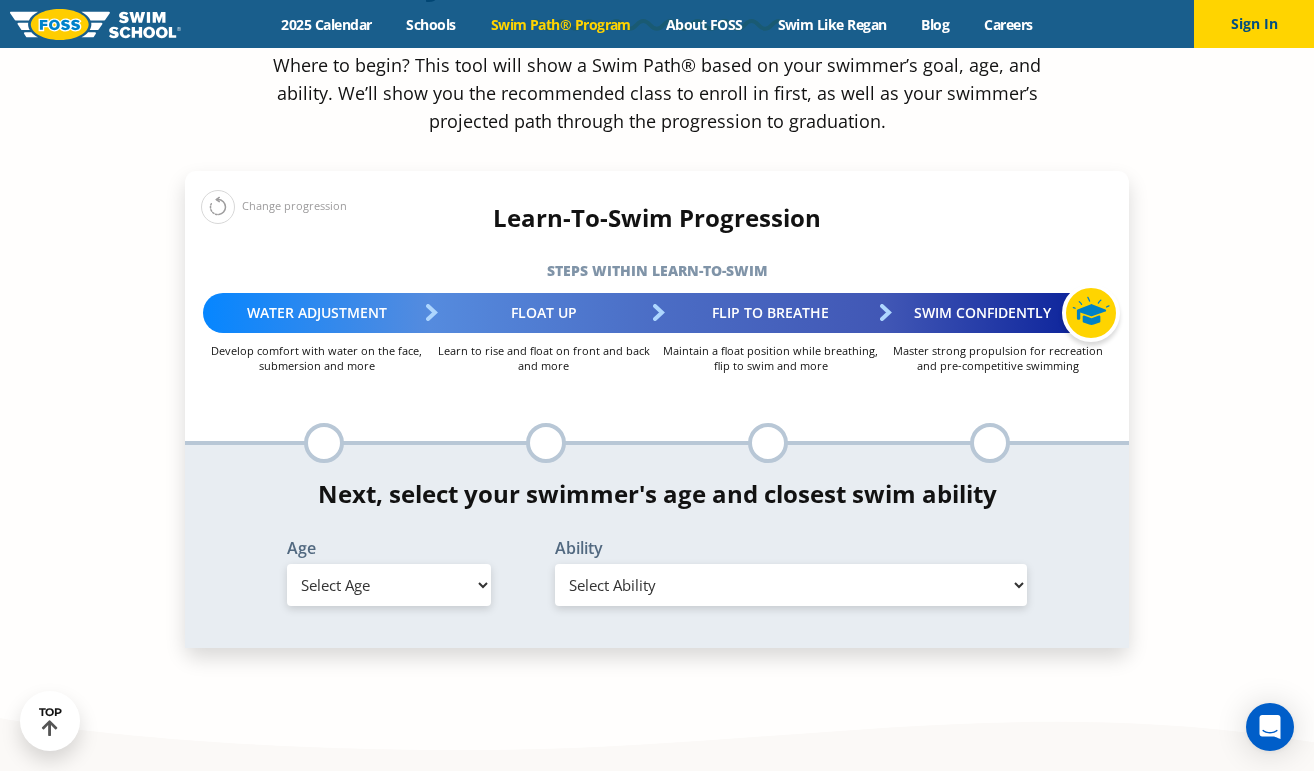click on "Select Age 6 months - 1 year 1 year 2 years 3 years 4 years 5 years 6 years 7 years 8 years 9 years 10 years  11 years  12 years  13 years  14 years  15 years  16 years  17 years  Adult (18 years +)" at bounding box center (389, 585) 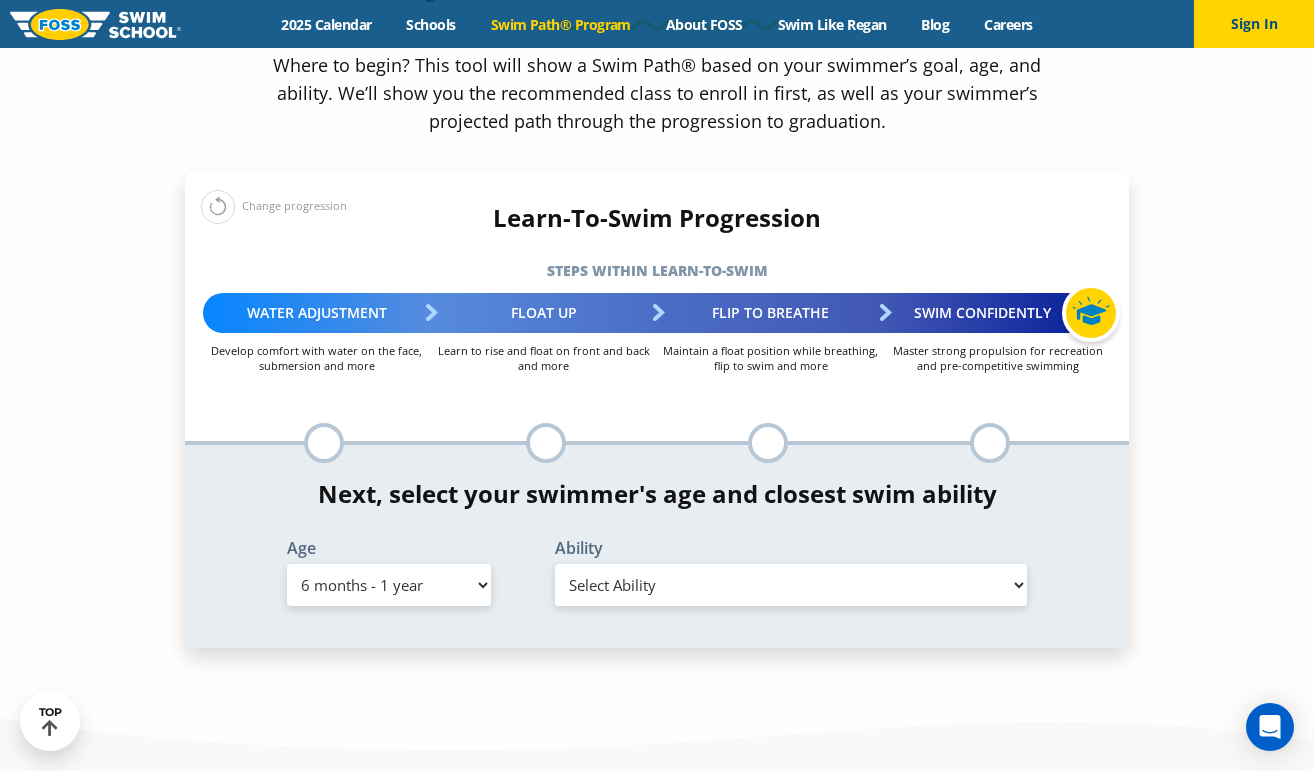click on "Select Ability First in-water experience Comfortable with water poured over their head, but not eyes or ears Comfortable with water poured over face, eyes, and ears, and with ears in water while on back I would be comfortable if my child fell in the water and confident they could get back to the edge if an adult was nearby to assist" at bounding box center (791, 585) 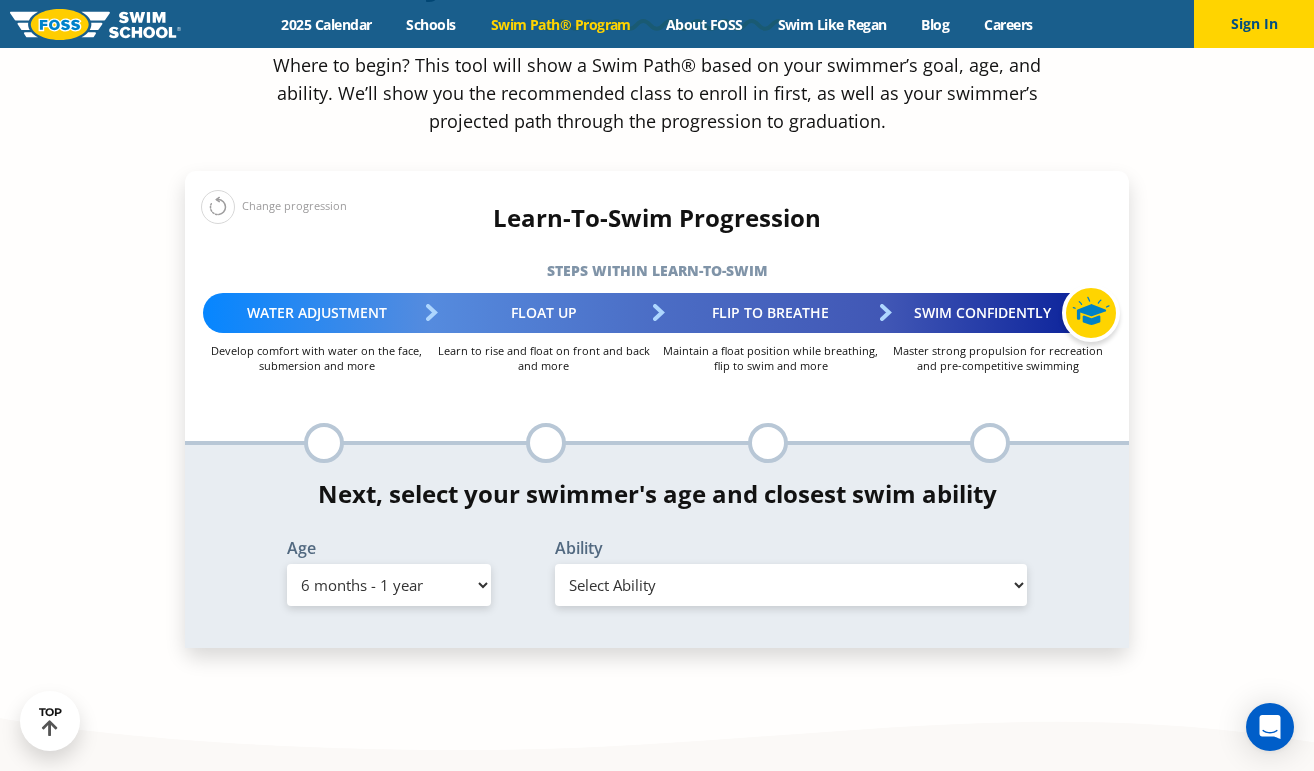 select on "6-months---1-year-first-in-water-experience" 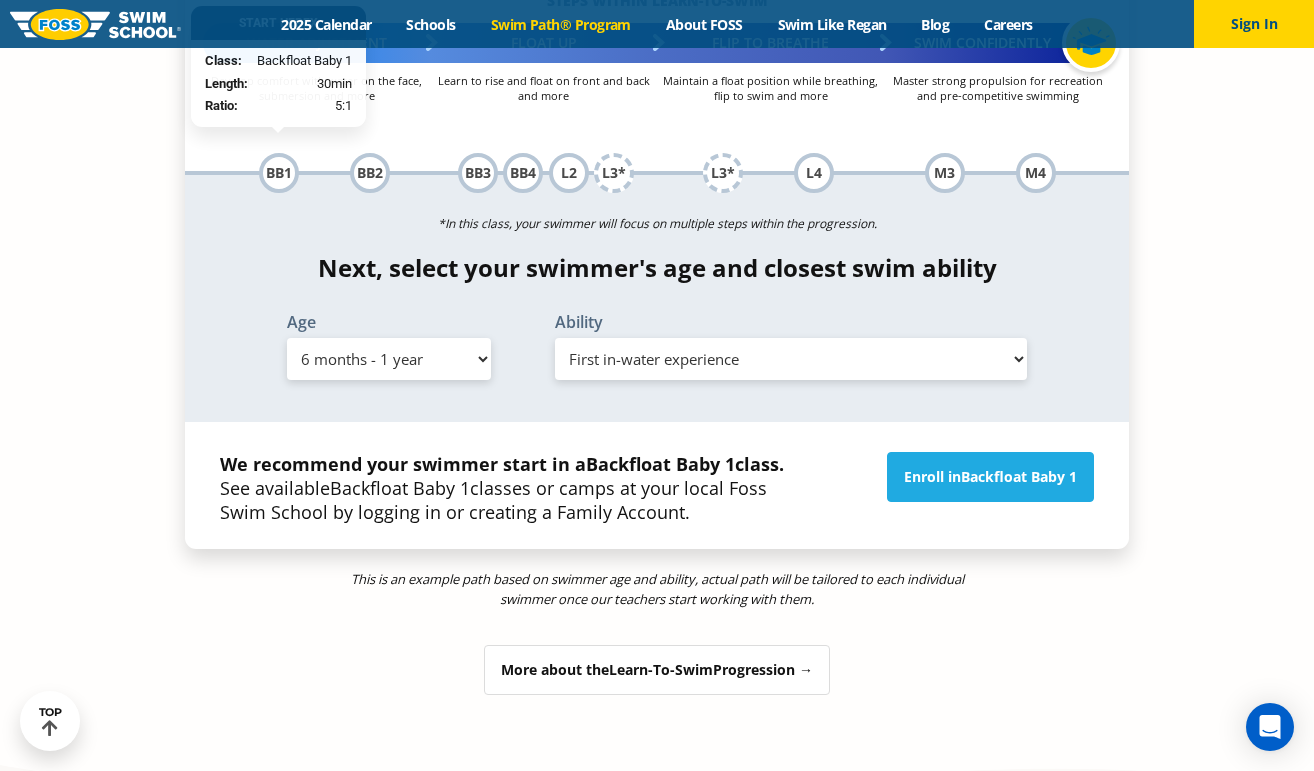 scroll, scrollTop: 2130, scrollLeft: 0, axis: vertical 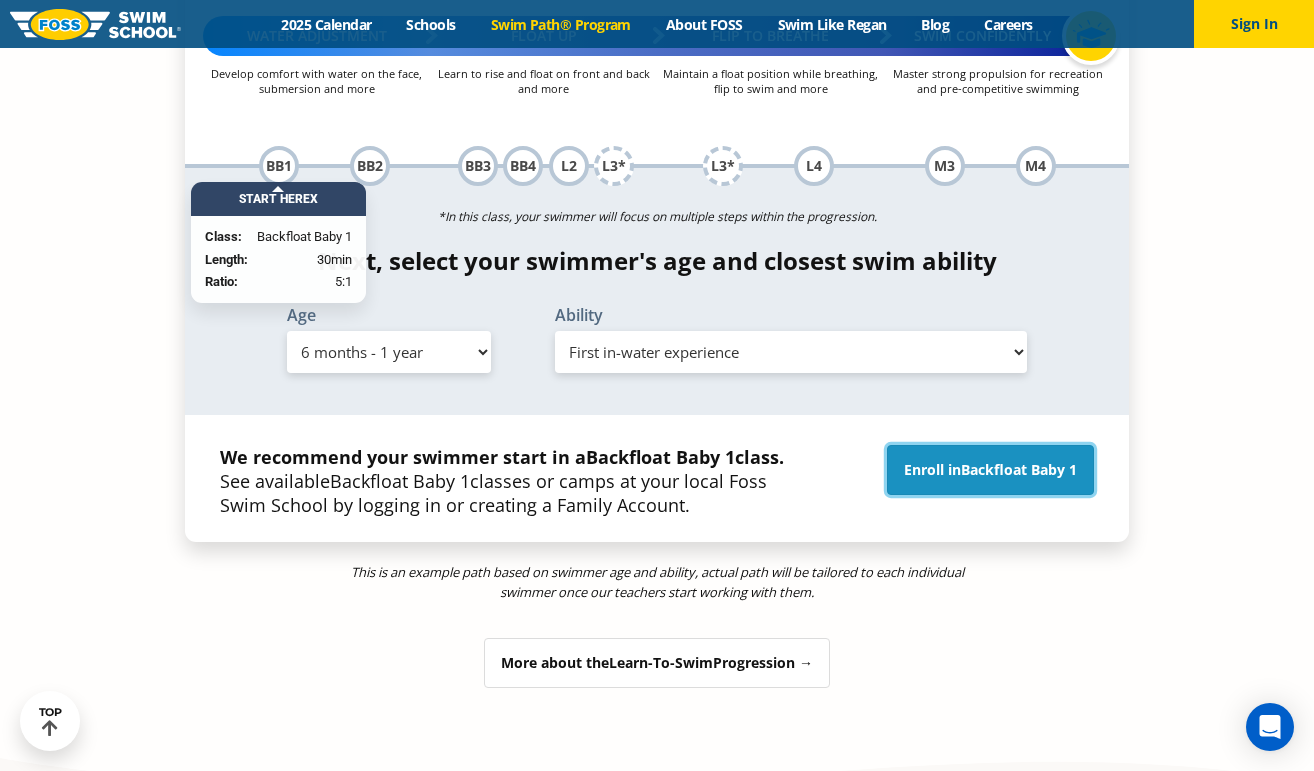 click on "Enroll in  Backfloat Baby 1" at bounding box center (990, 470) 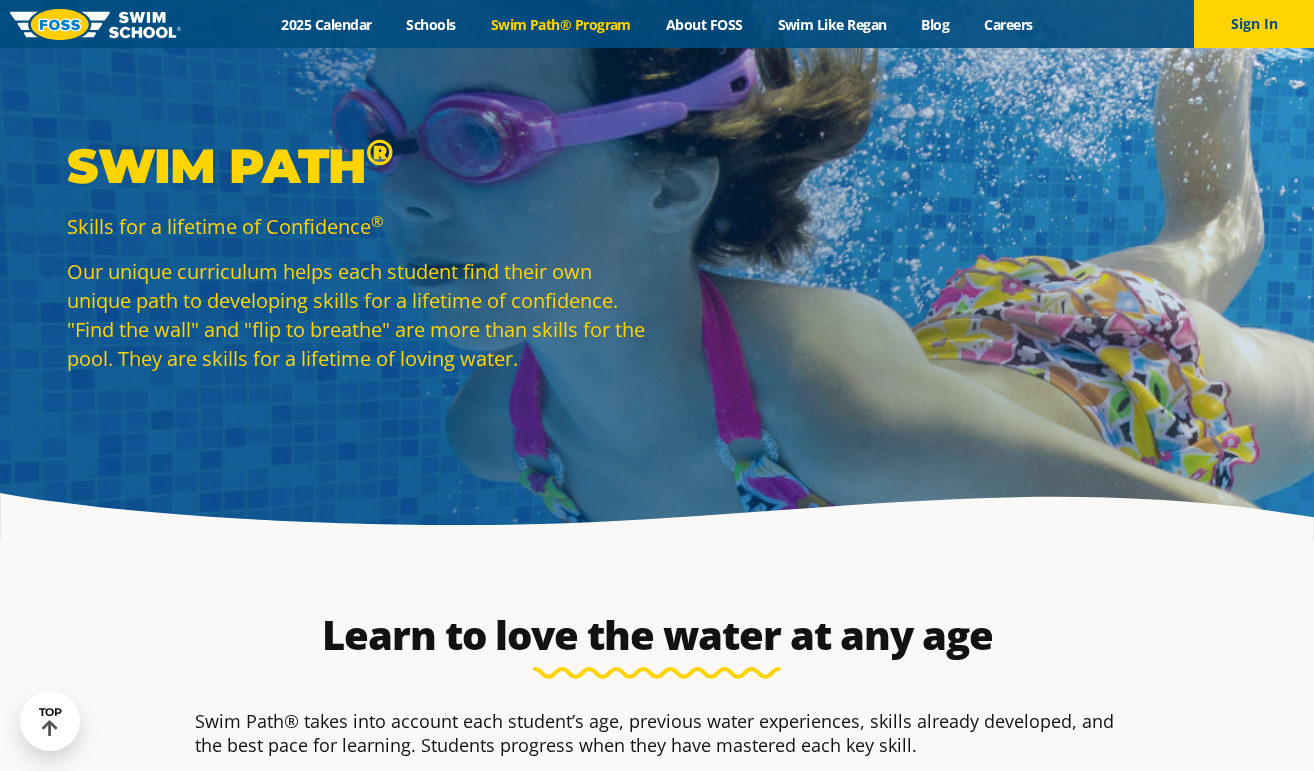 scroll, scrollTop: 2170, scrollLeft: 0, axis: vertical 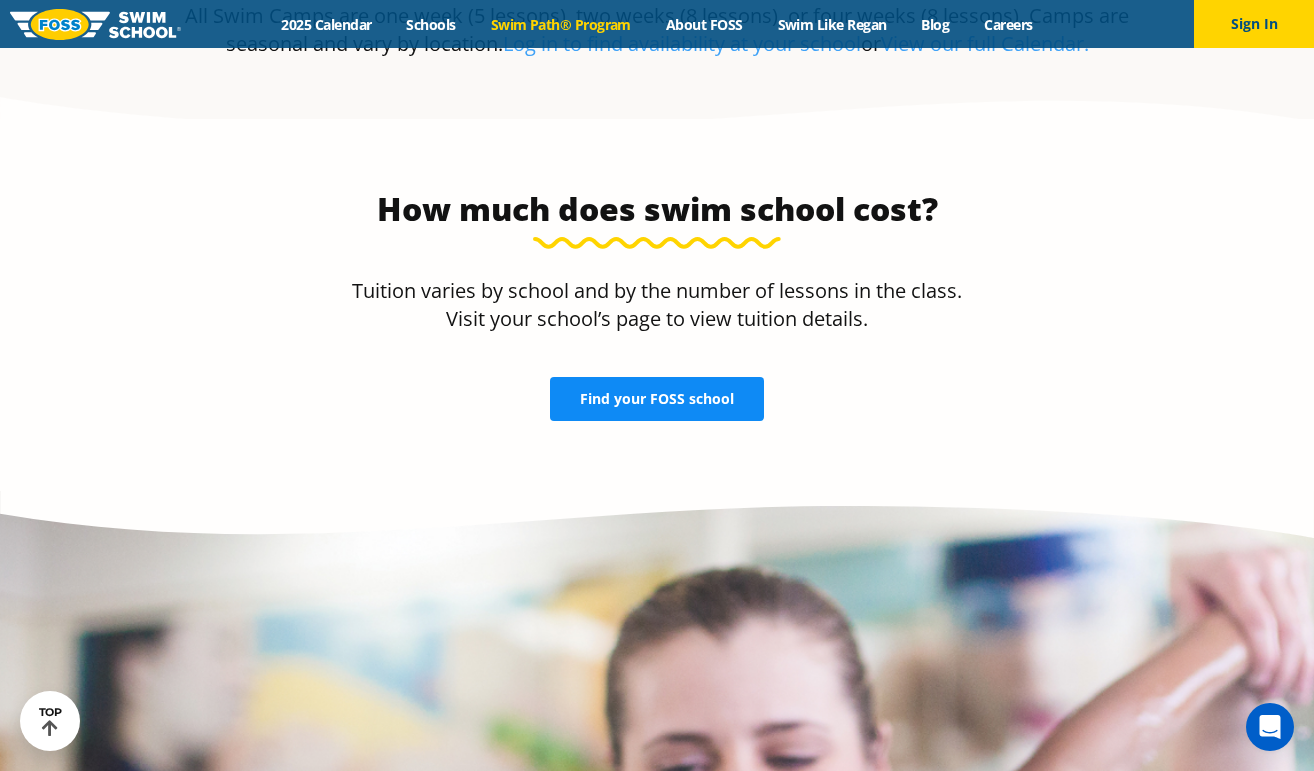 click on "Find your FOSS school" at bounding box center [657, 399] 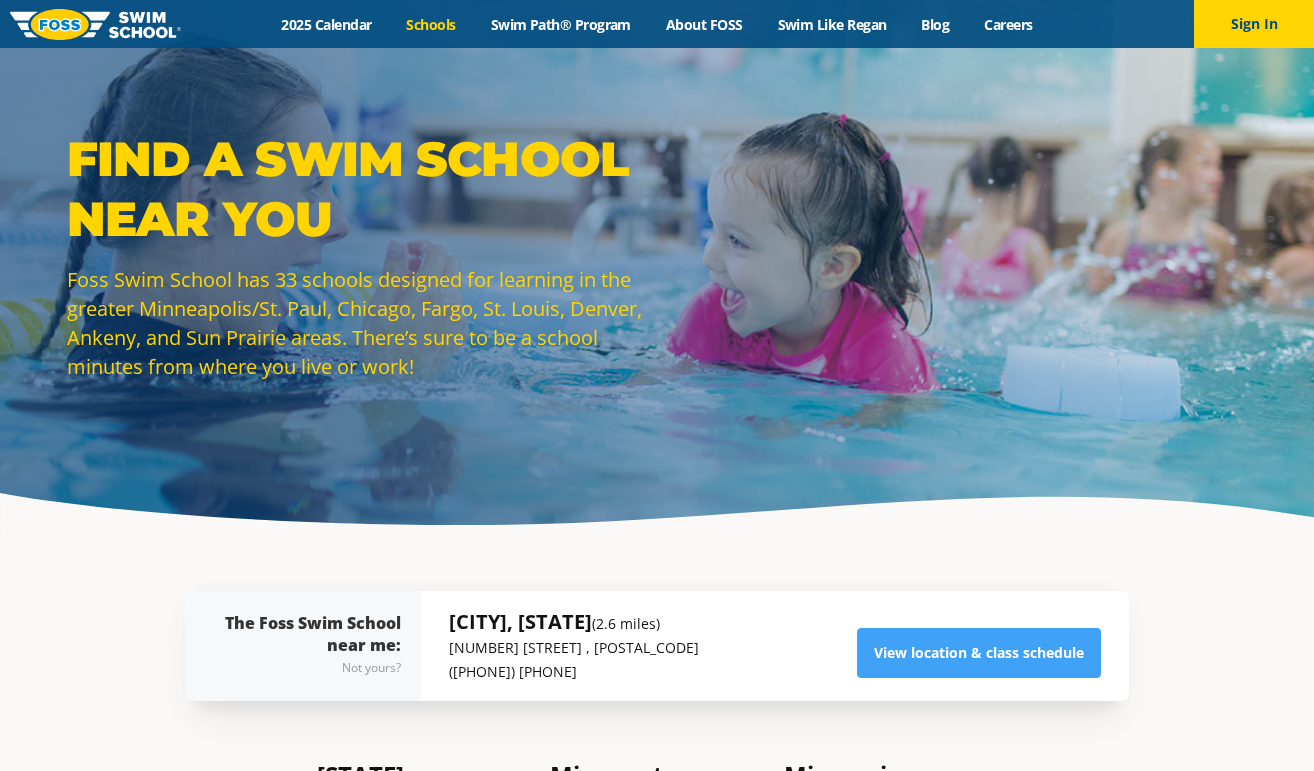 scroll, scrollTop: 66, scrollLeft: 0, axis: vertical 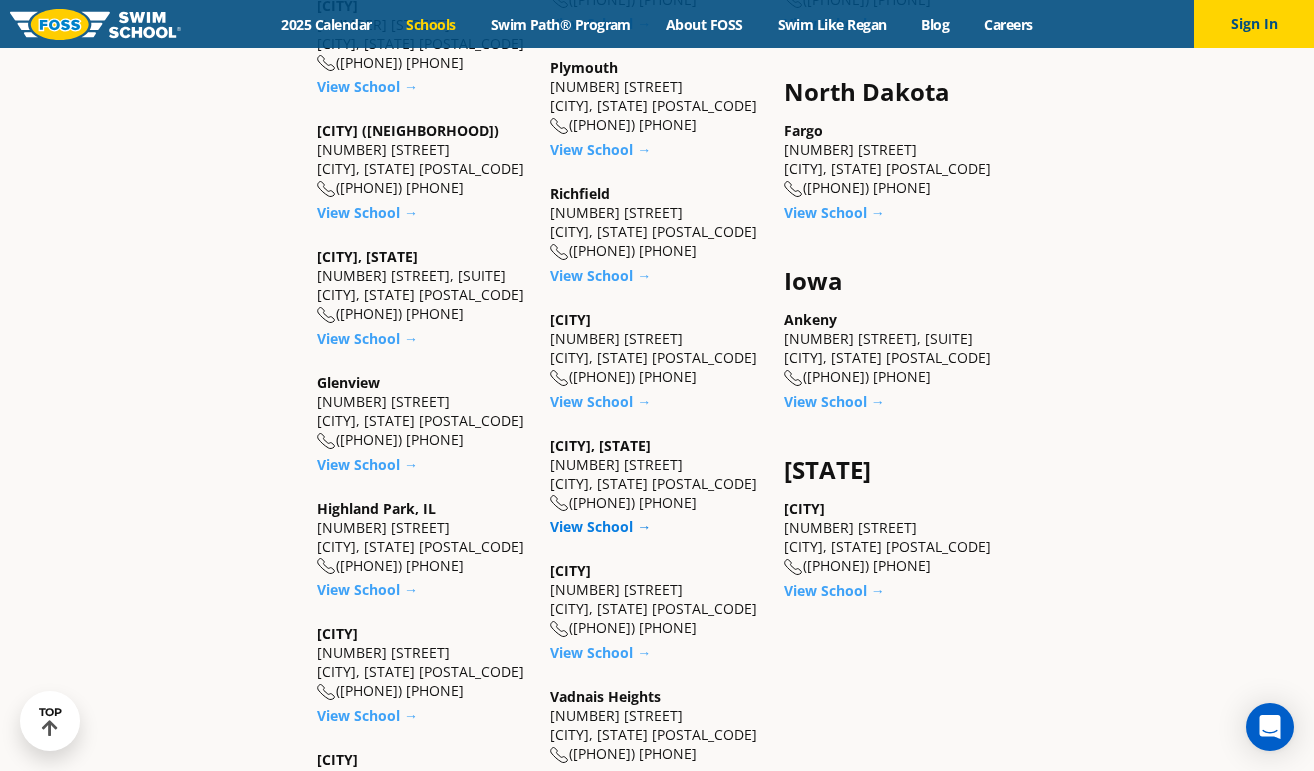 click on "View School →" at bounding box center [600, 526] 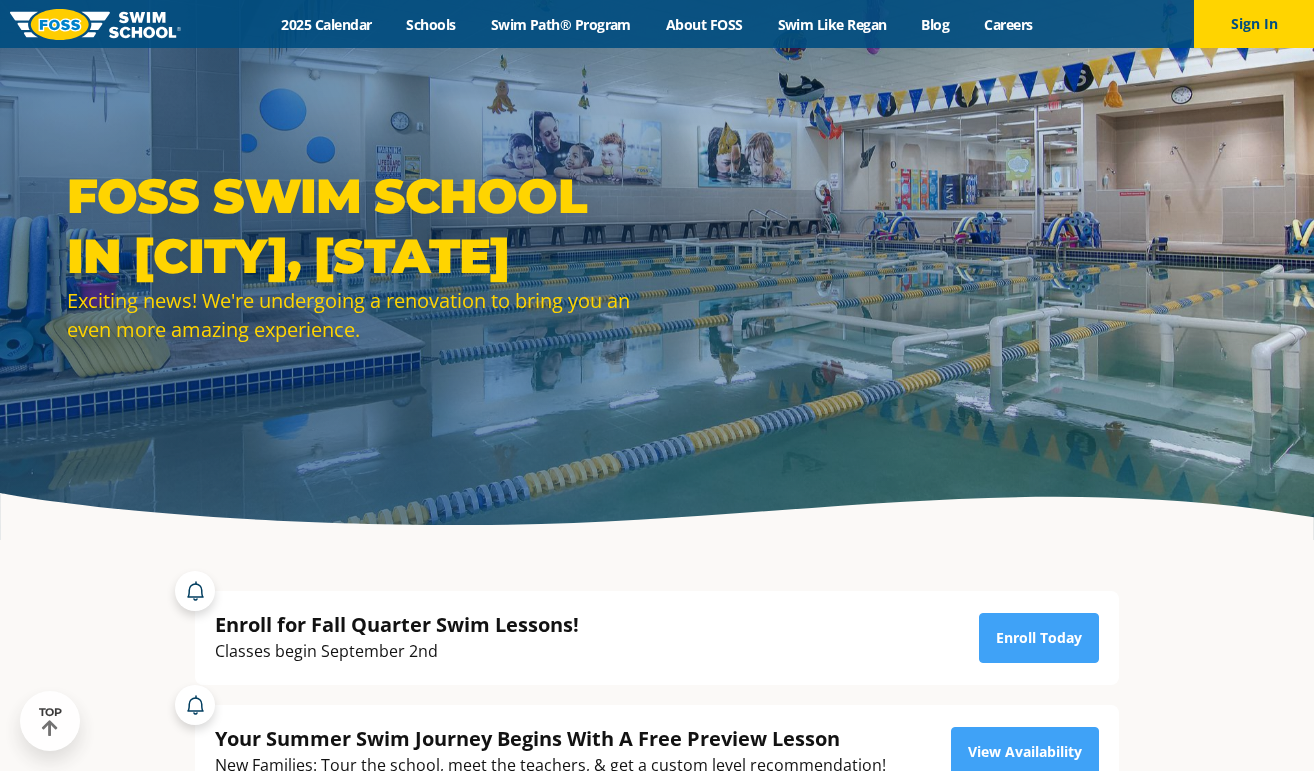 scroll, scrollTop: 230, scrollLeft: 0, axis: vertical 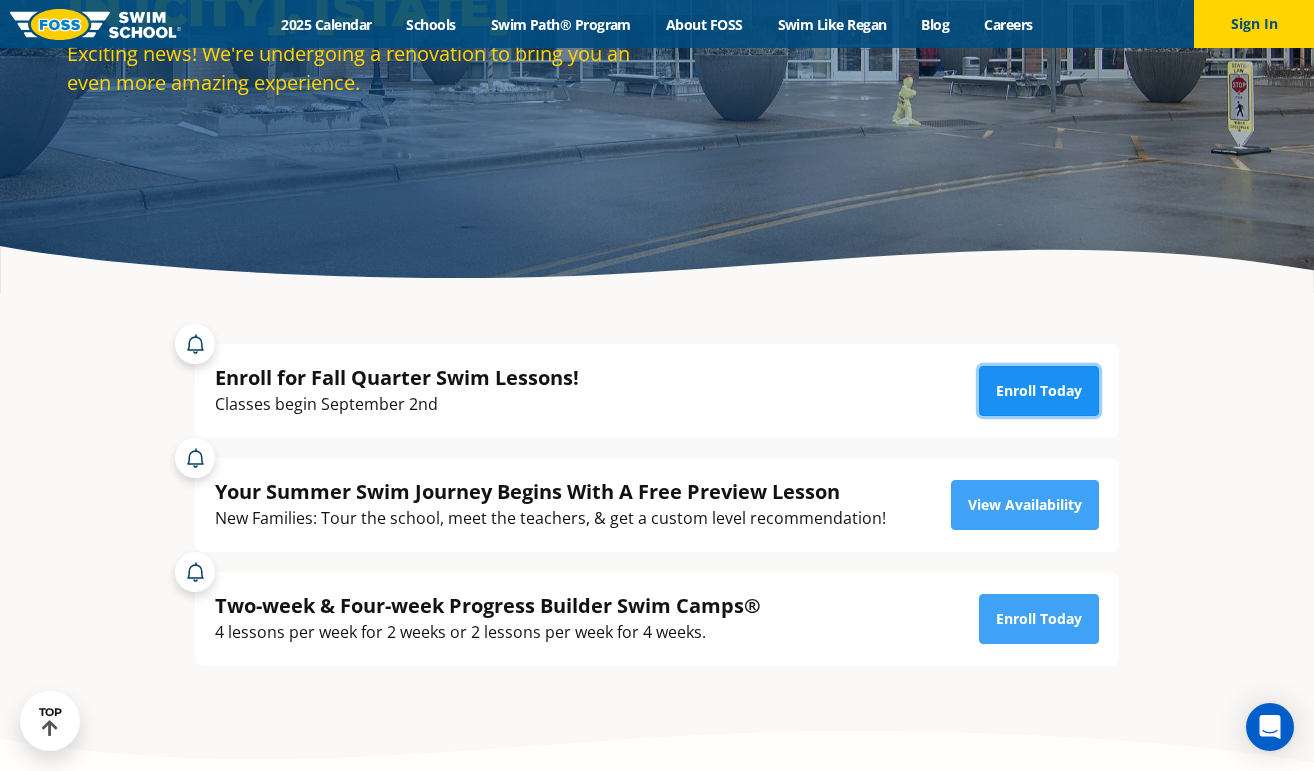 click on "Enroll Today" at bounding box center [1039, 391] 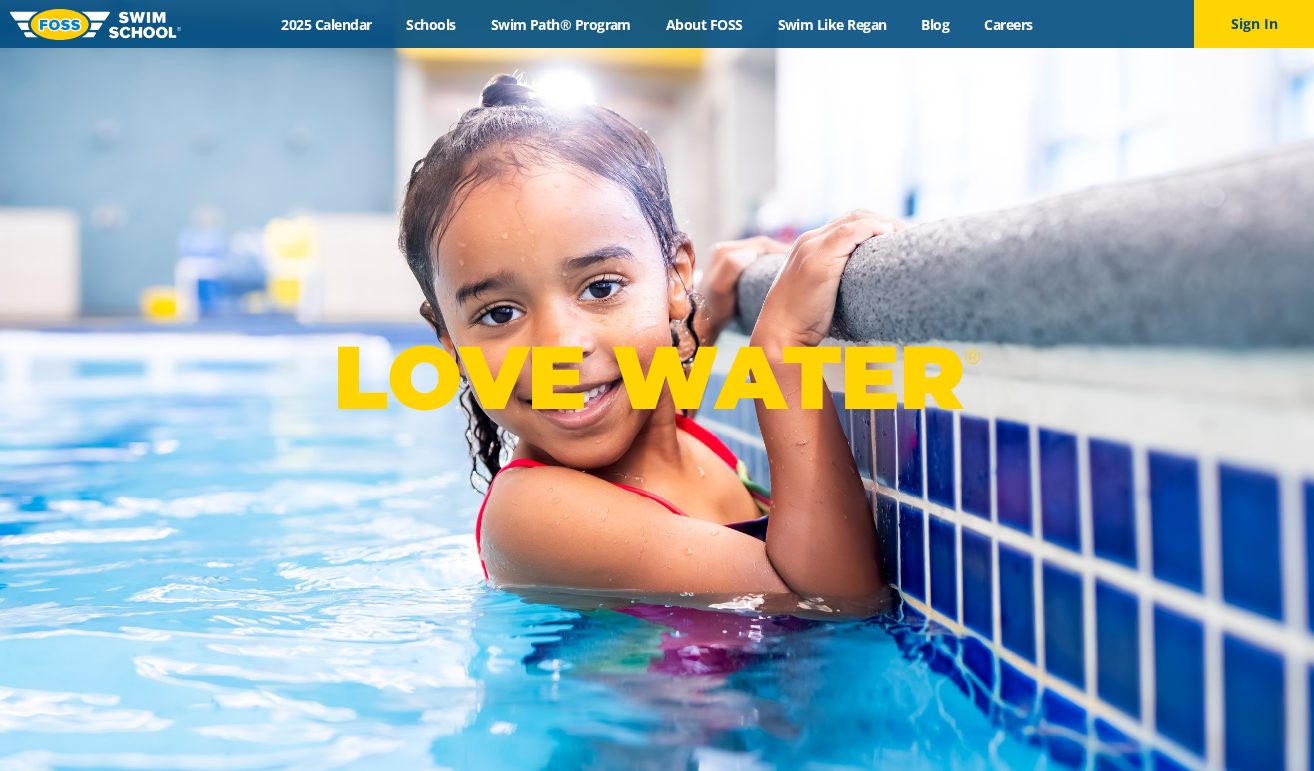 scroll, scrollTop: 0, scrollLeft: 0, axis: both 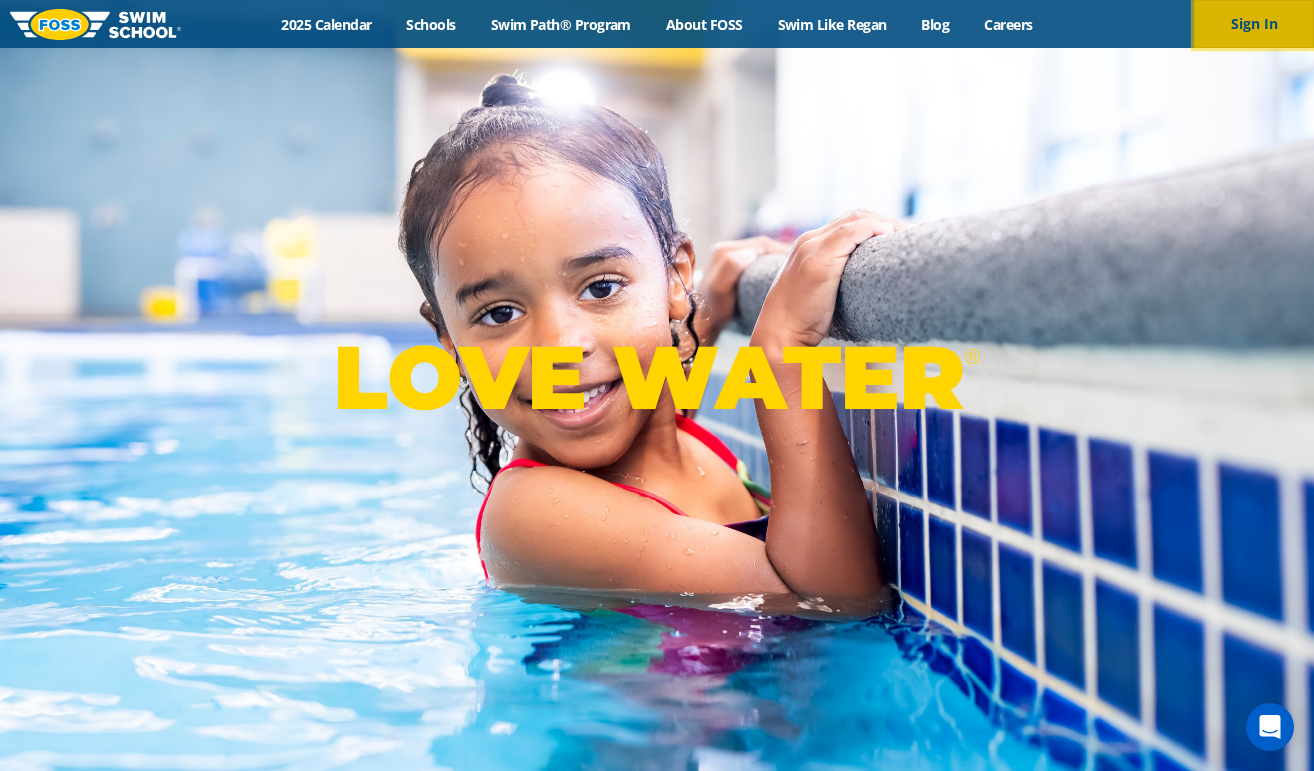 click on "Sign In" at bounding box center [1254, 24] 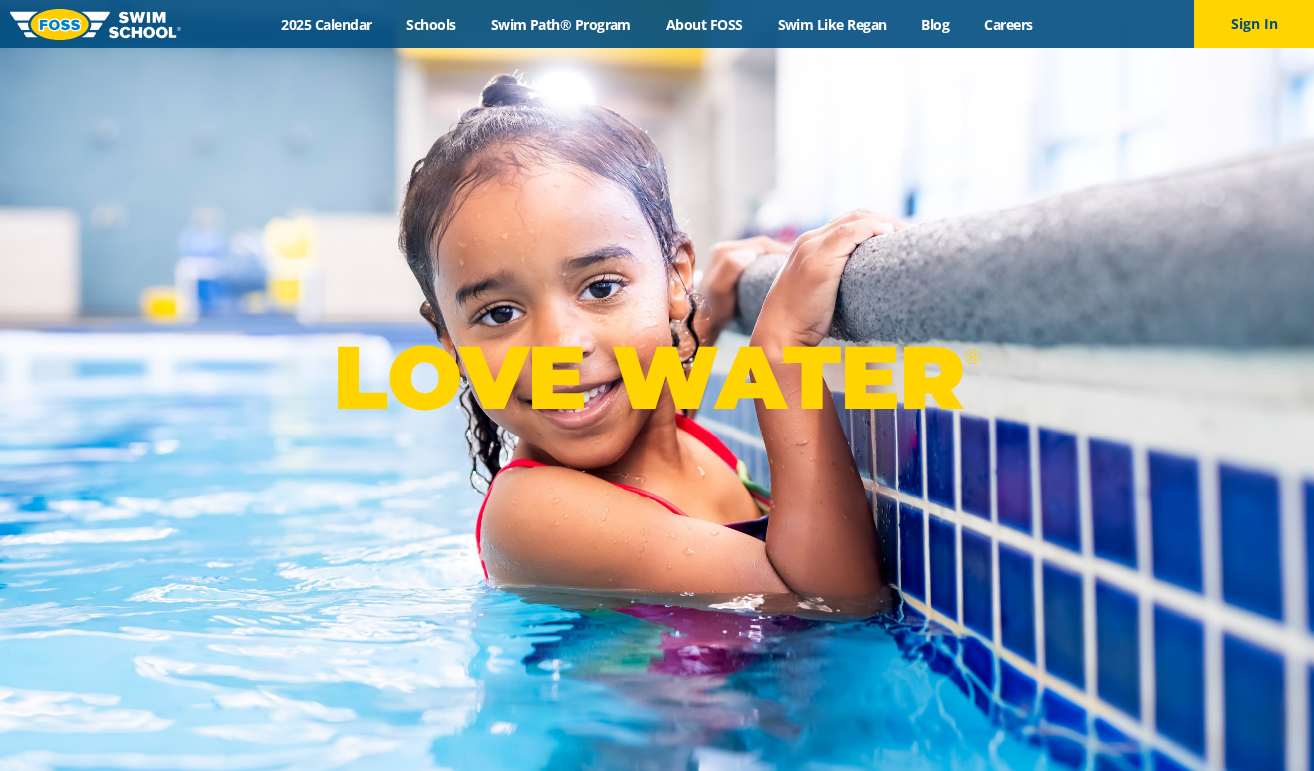 scroll, scrollTop: 0, scrollLeft: 0, axis: both 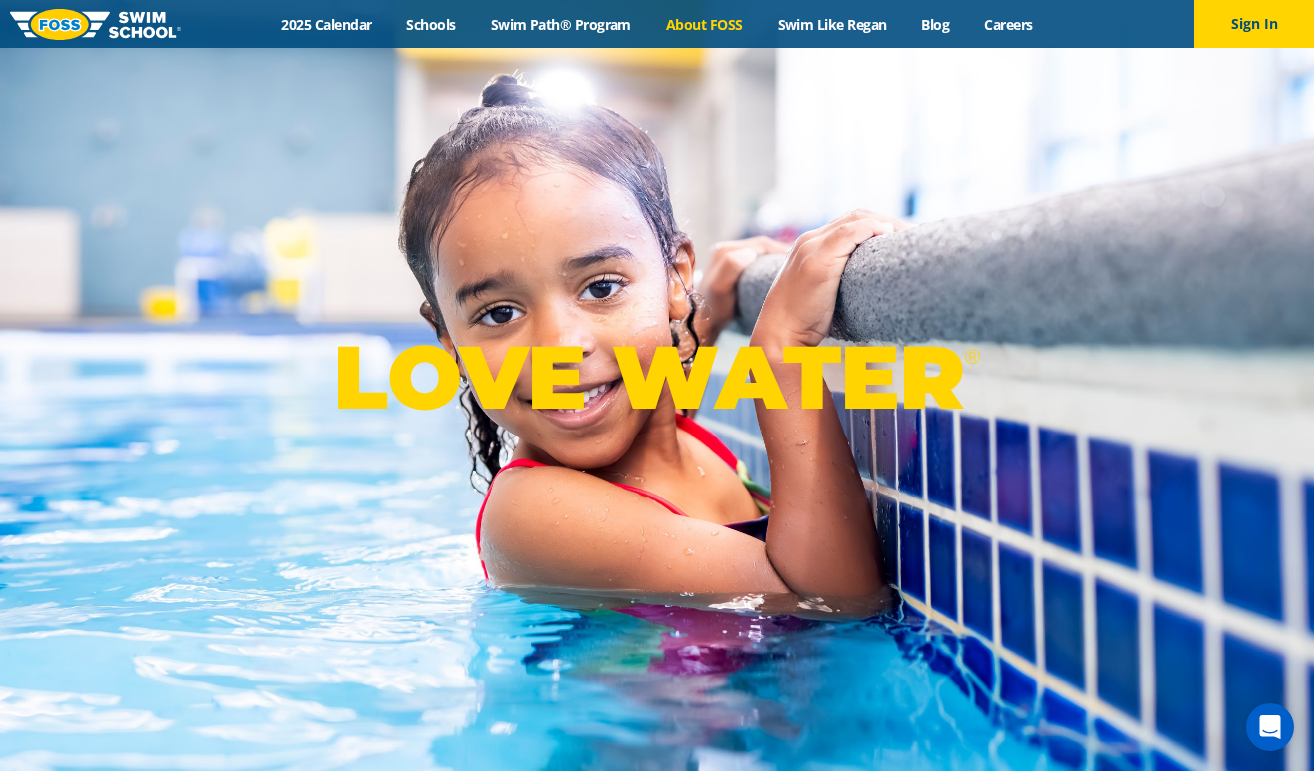 click on "About FOSS" at bounding box center (704, 24) 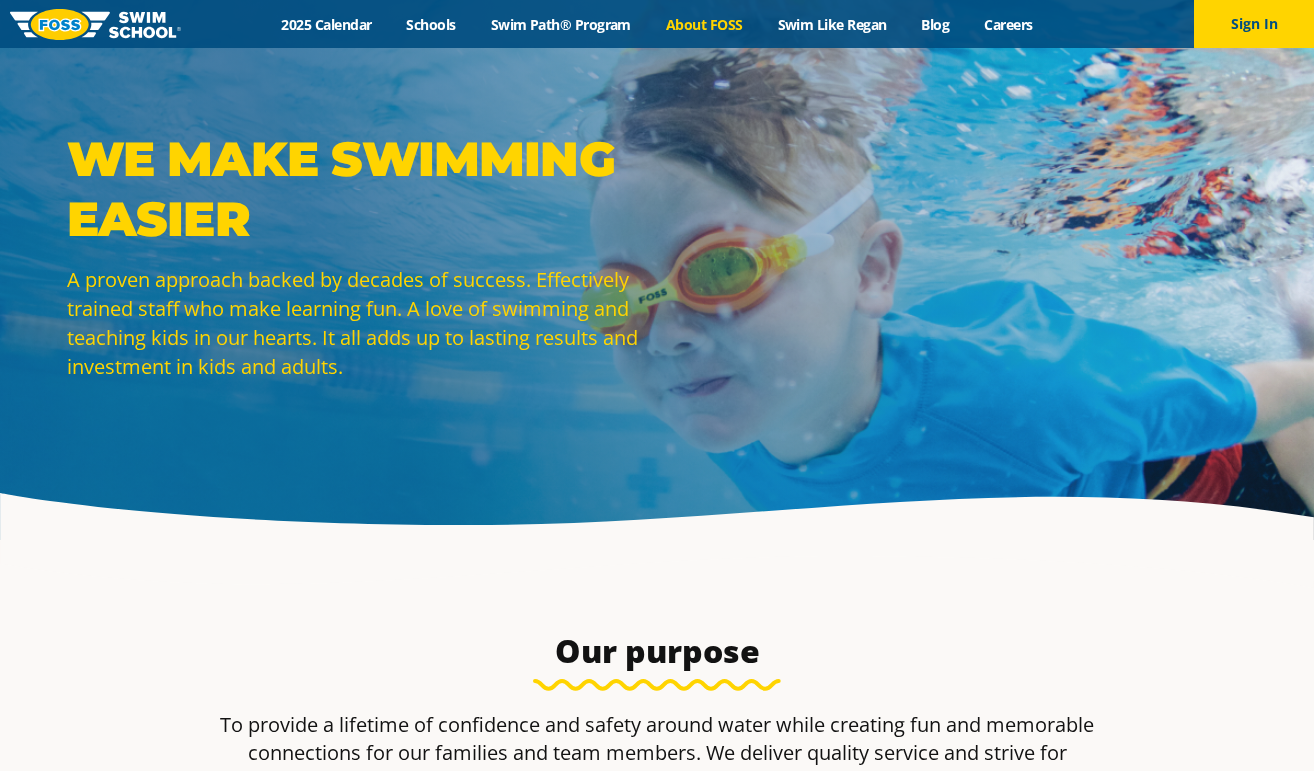 scroll, scrollTop: 76, scrollLeft: 0, axis: vertical 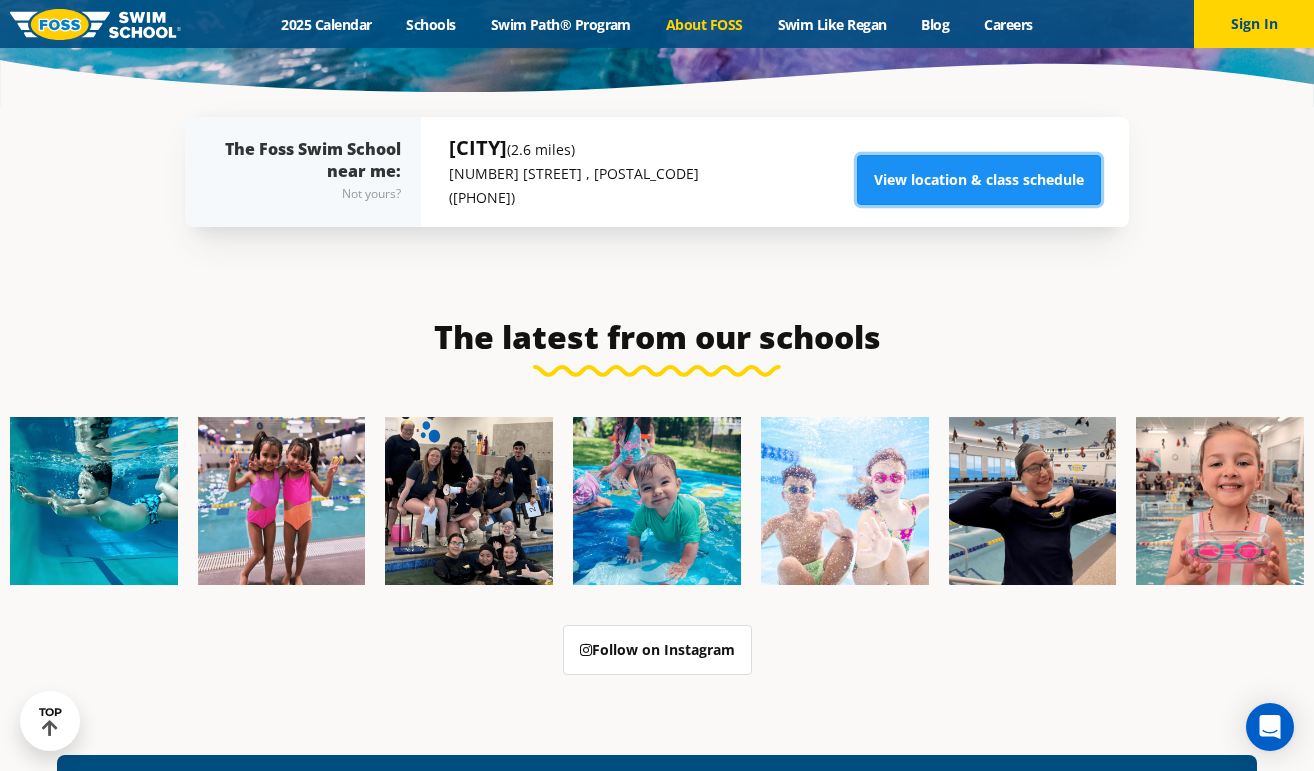 click on "View location & class schedule" at bounding box center (979, 180) 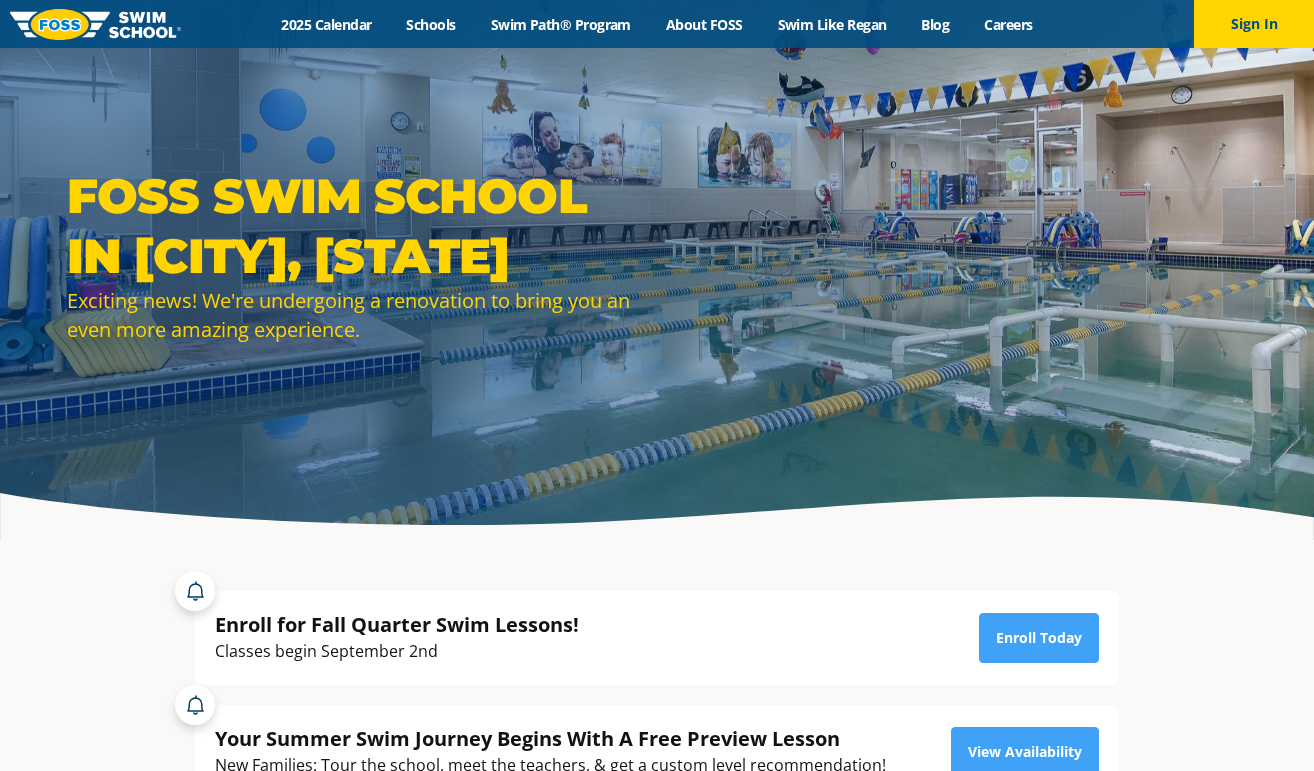 scroll, scrollTop: 0, scrollLeft: 0, axis: both 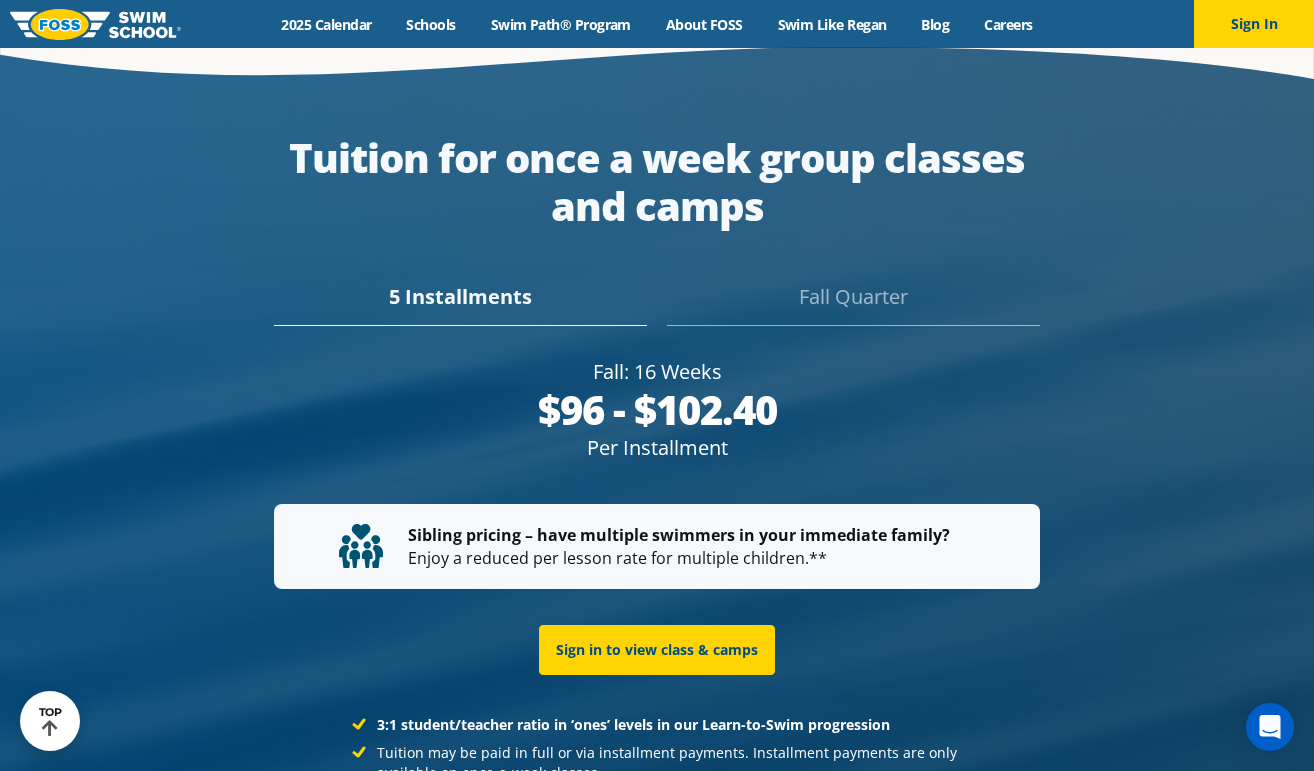 click on "Fall Quarter" at bounding box center (853, 304) 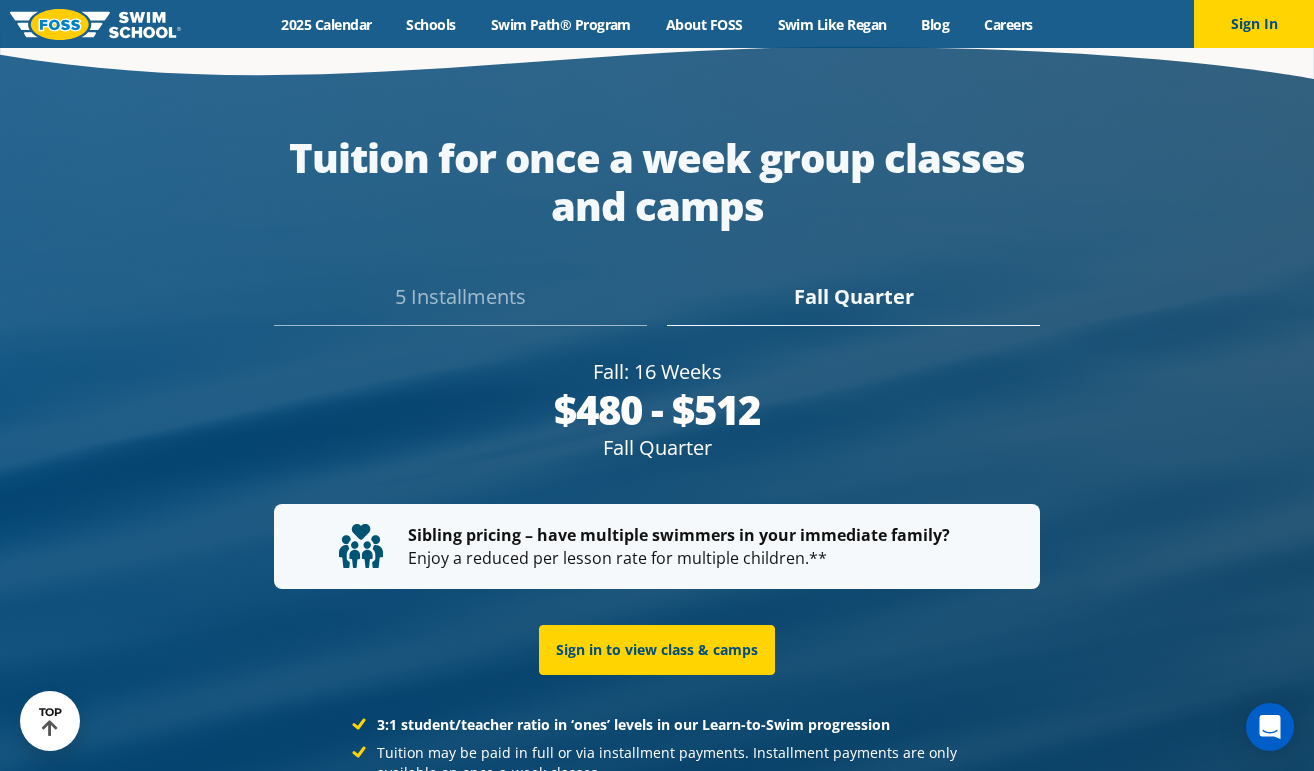 click on "5 Installments" at bounding box center (460, 304) 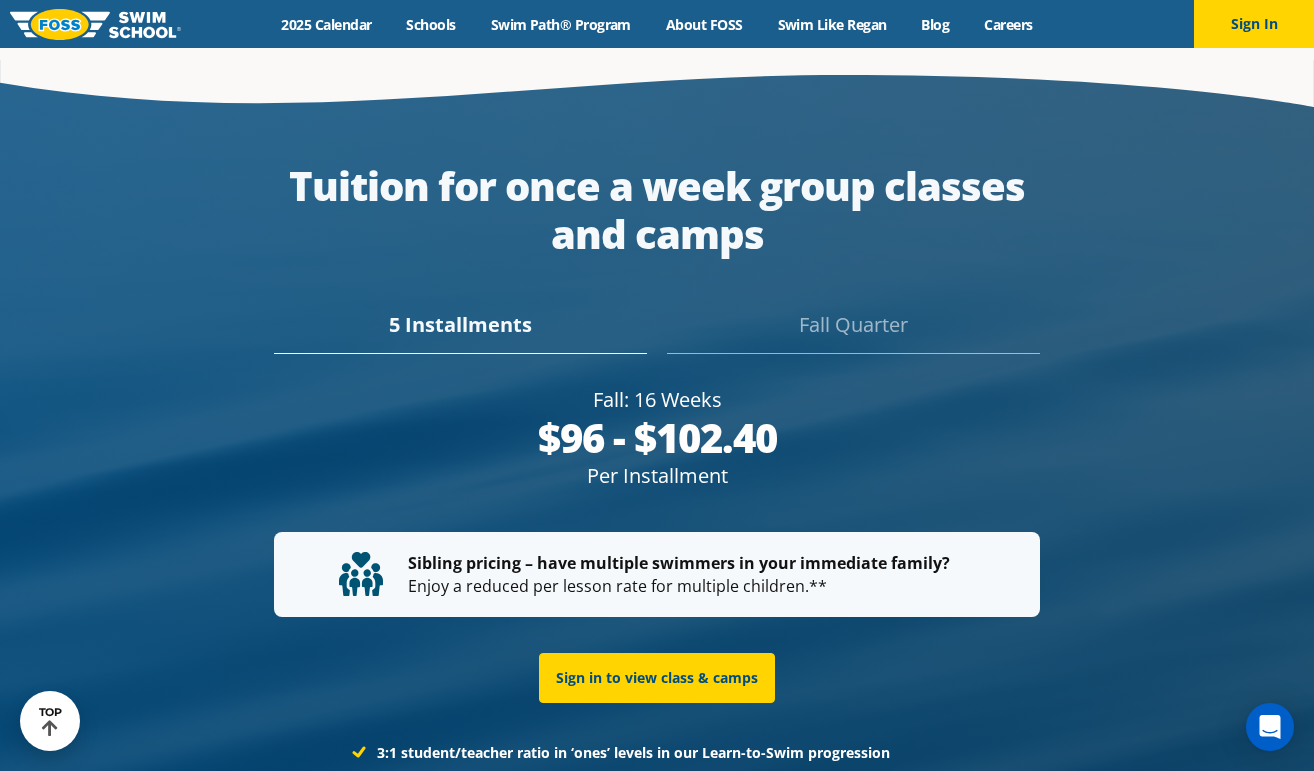 scroll, scrollTop: 3669, scrollLeft: 0, axis: vertical 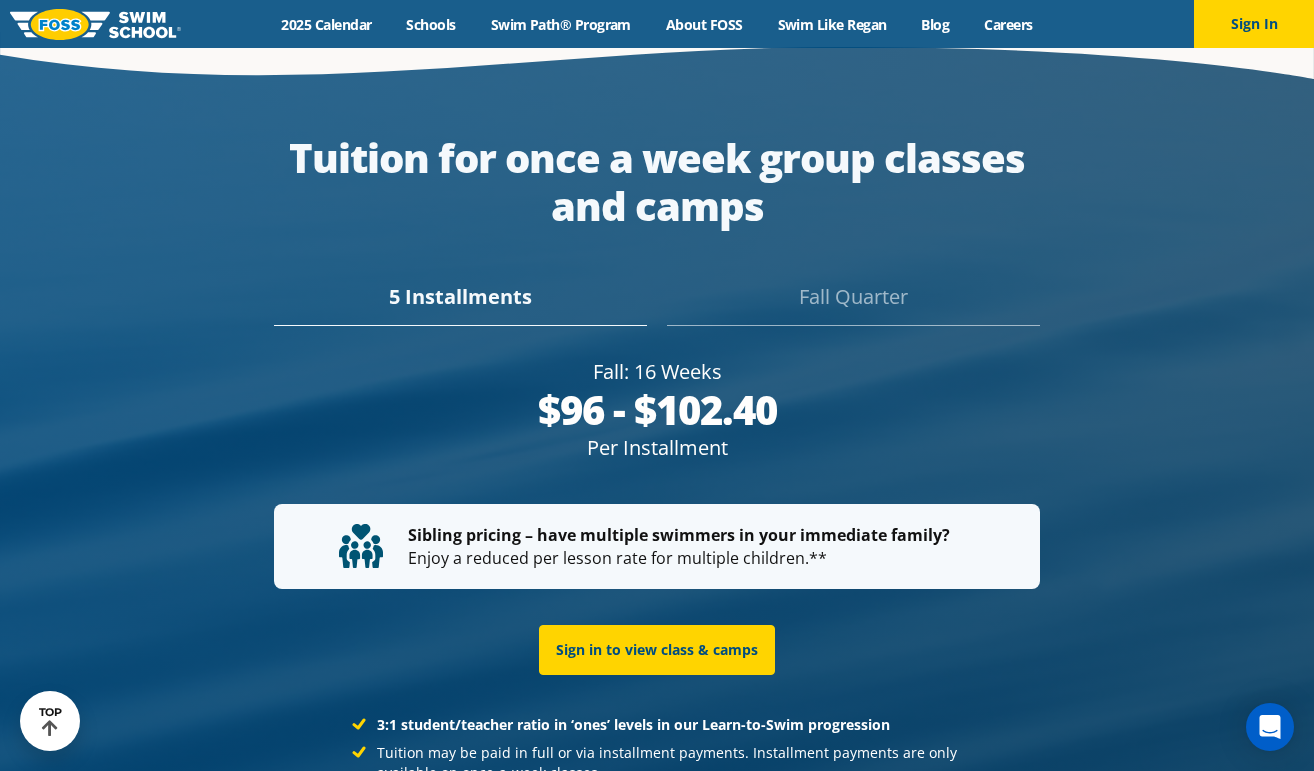 click on "Fall Quarter" at bounding box center [853, 304] 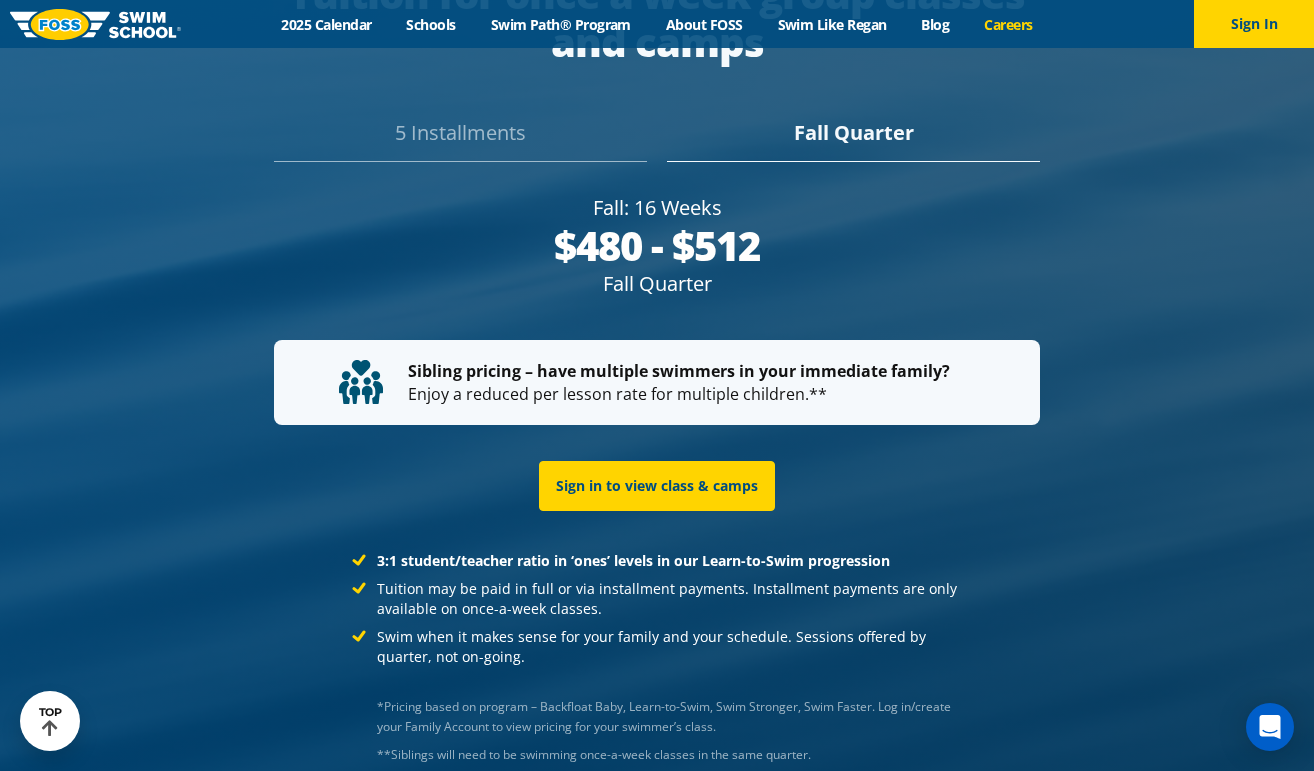 scroll, scrollTop: 3889, scrollLeft: 0, axis: vertical 